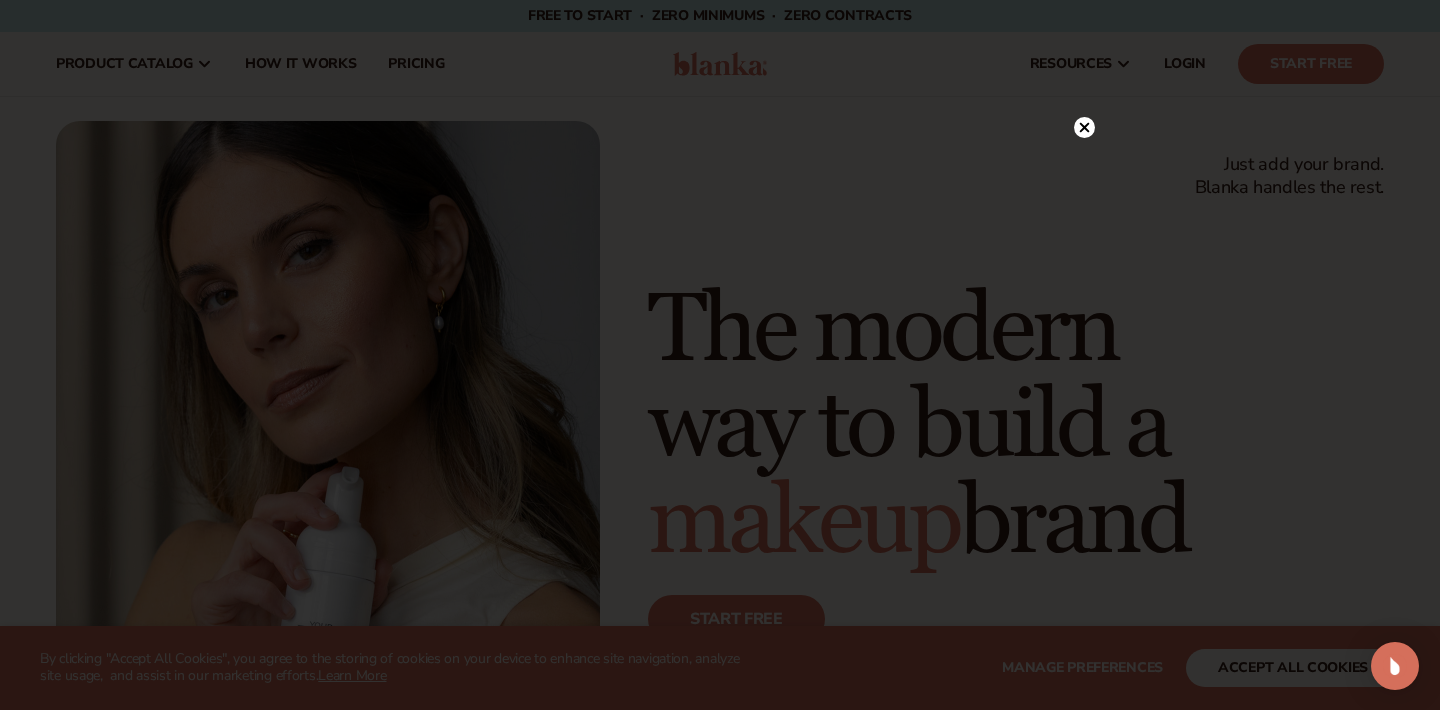 scroll, scrollTop: 0, scrollLeft: 0, axis: both 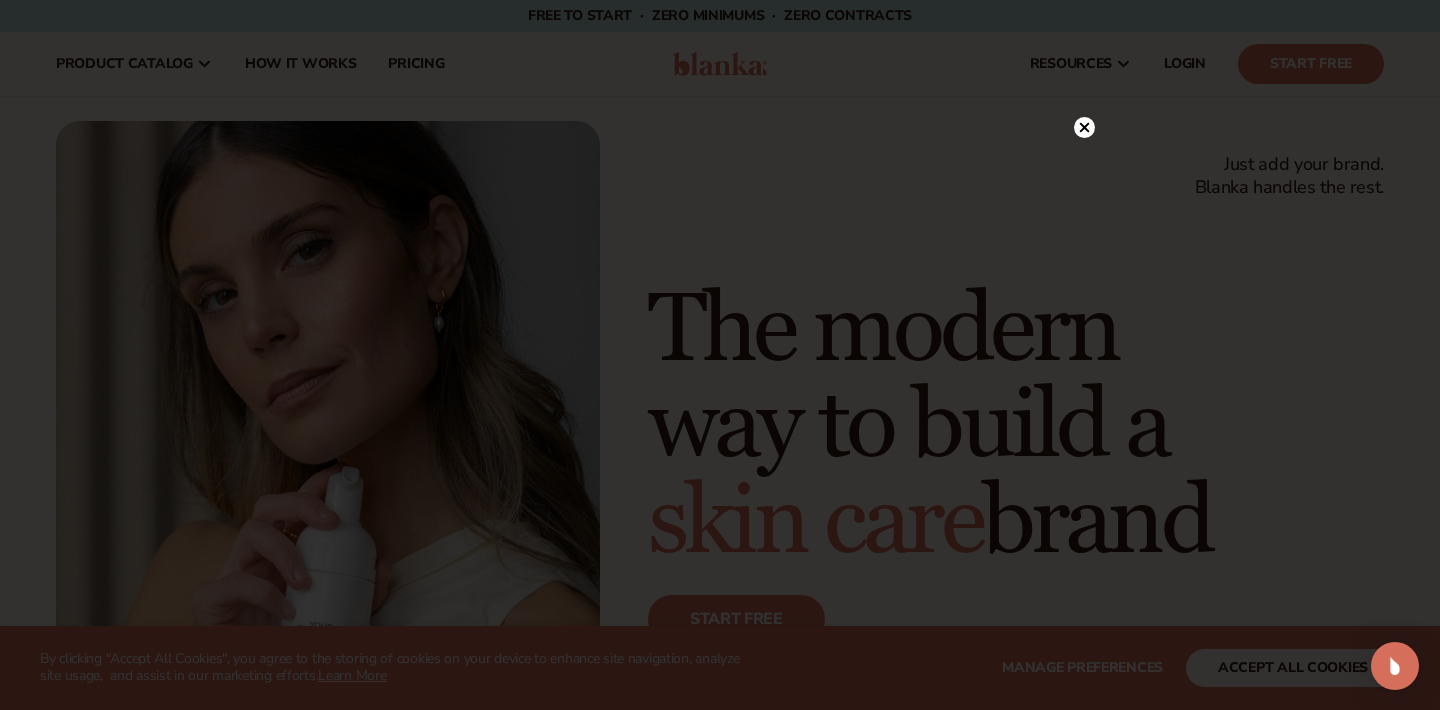 click 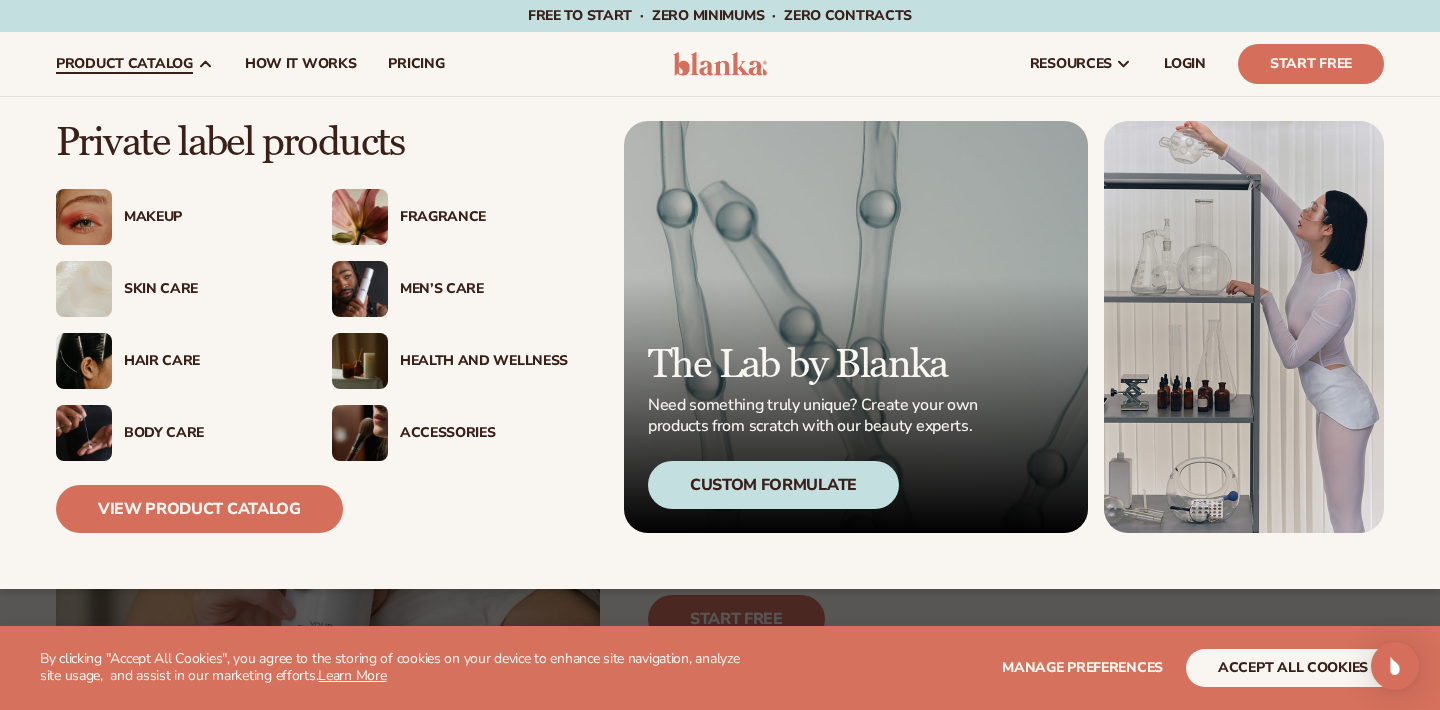 click on "Makeup" at bounding box center [208, 217] 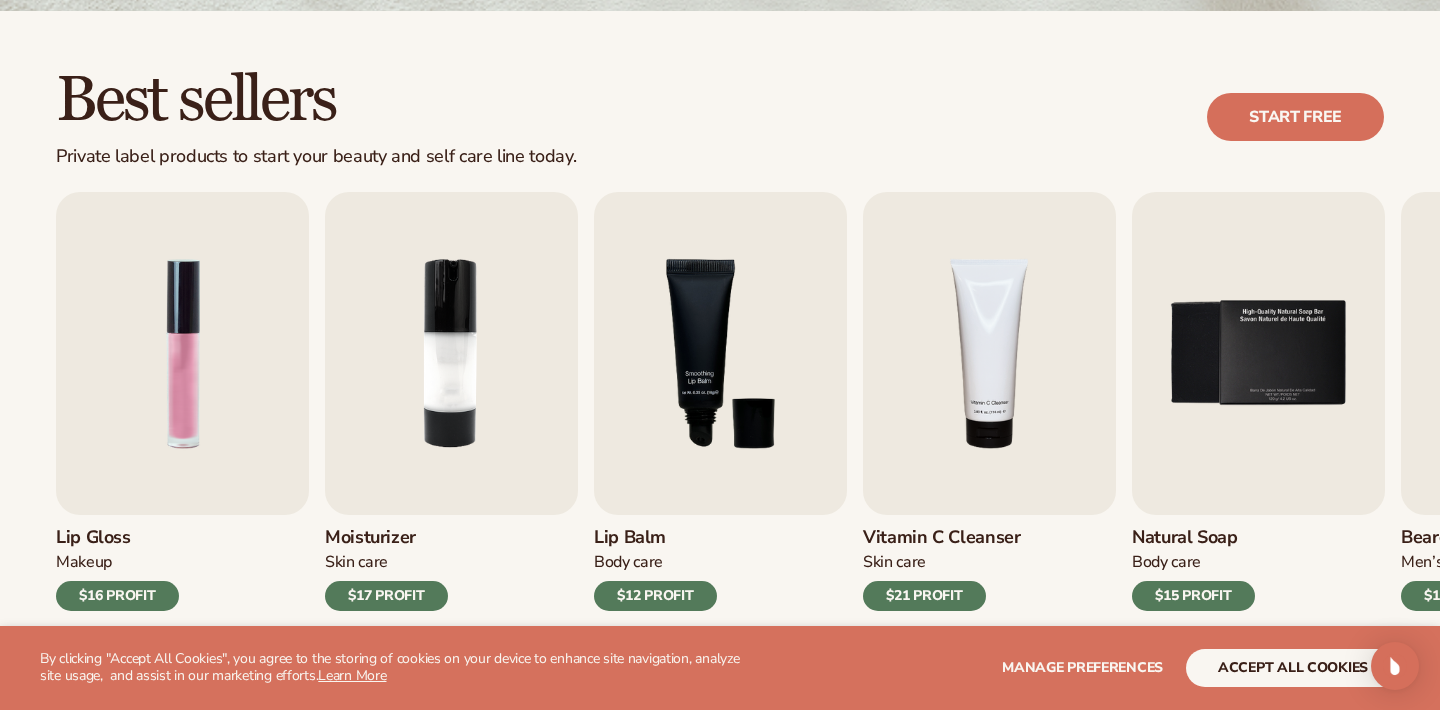 scroll, scrollTop: 647, scrollLeft: 0, axis: vertical 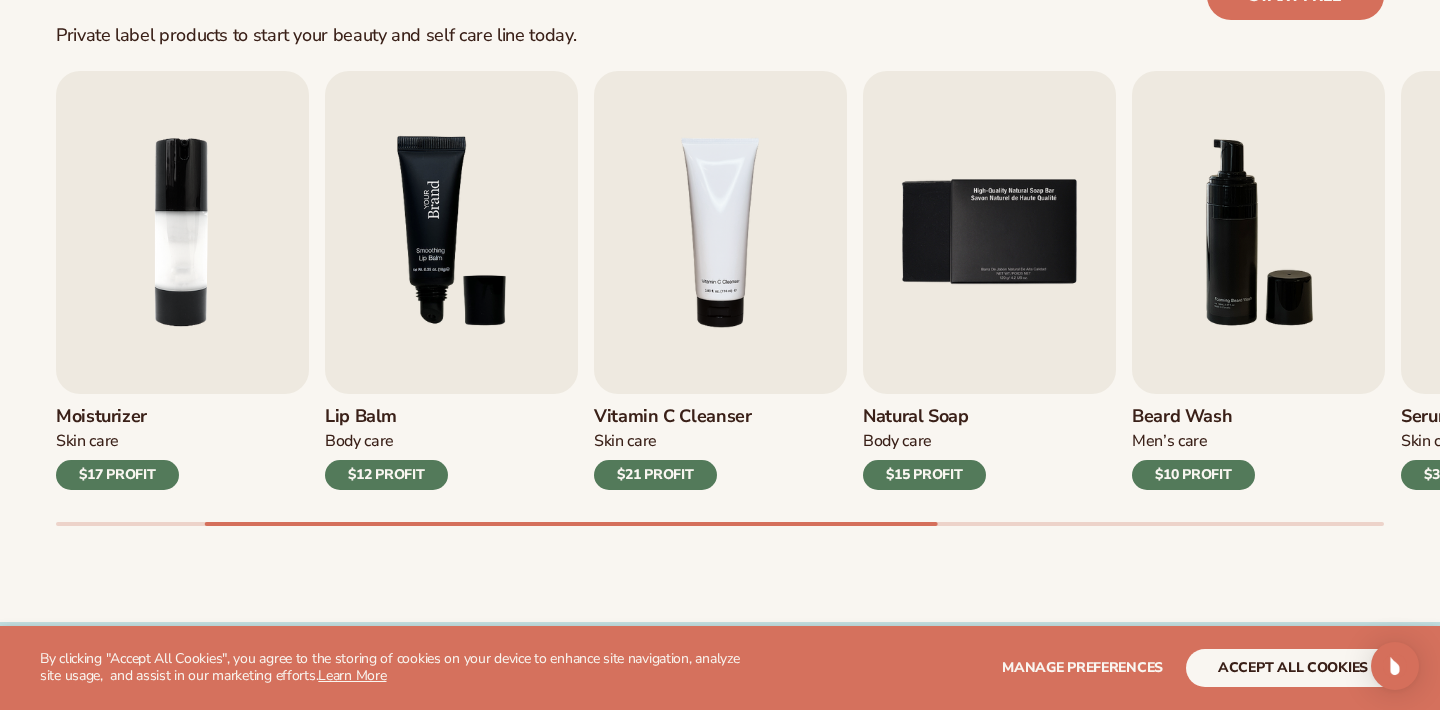 click at bounding box center (451, 232) 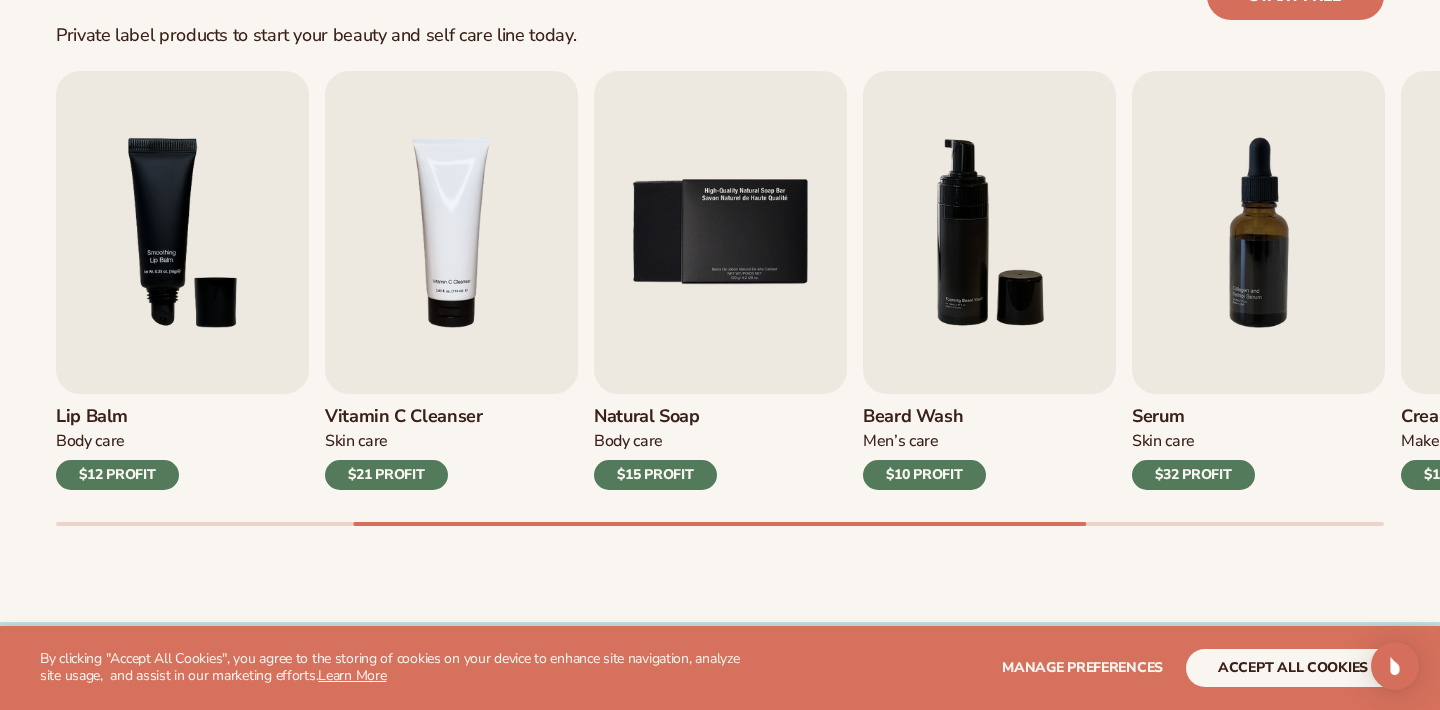 click on "$12 PROFIT" at bounding box center (117, 475) 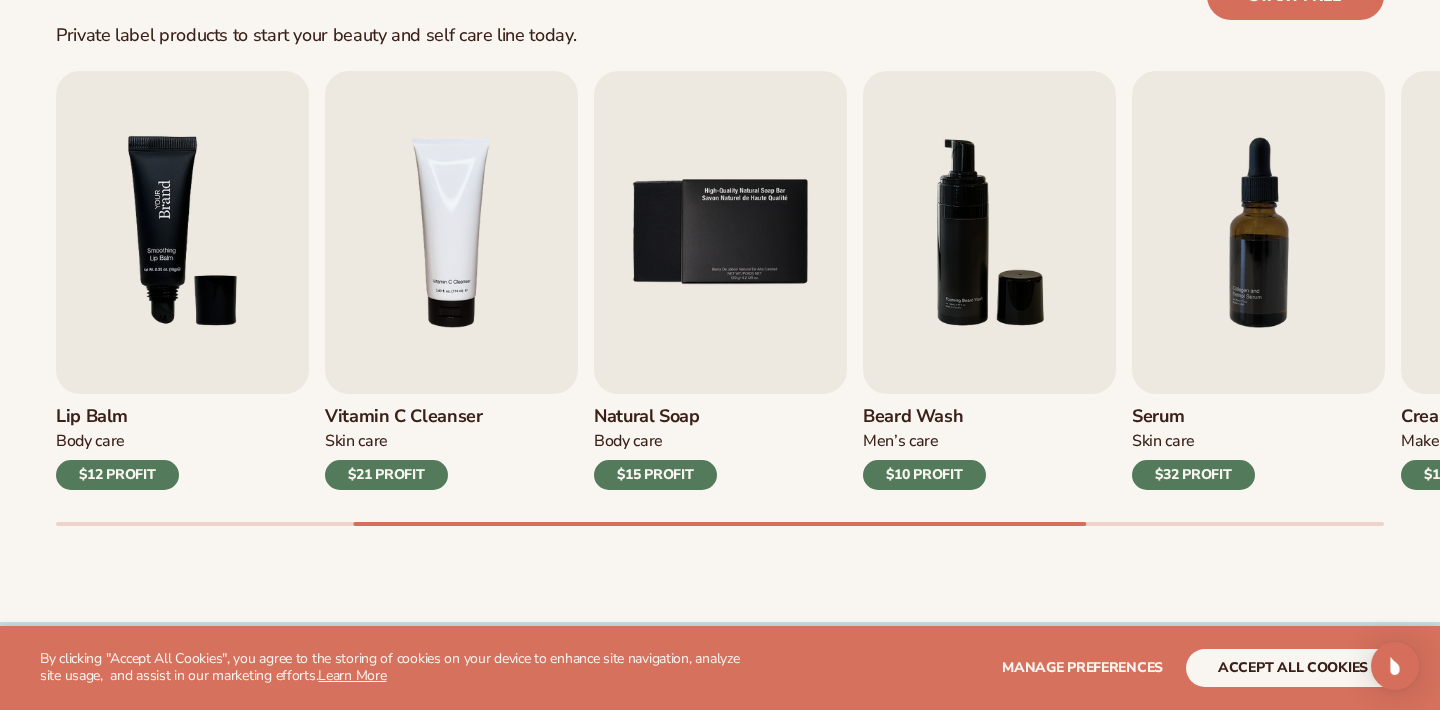 click at bounding box center [182, 232] 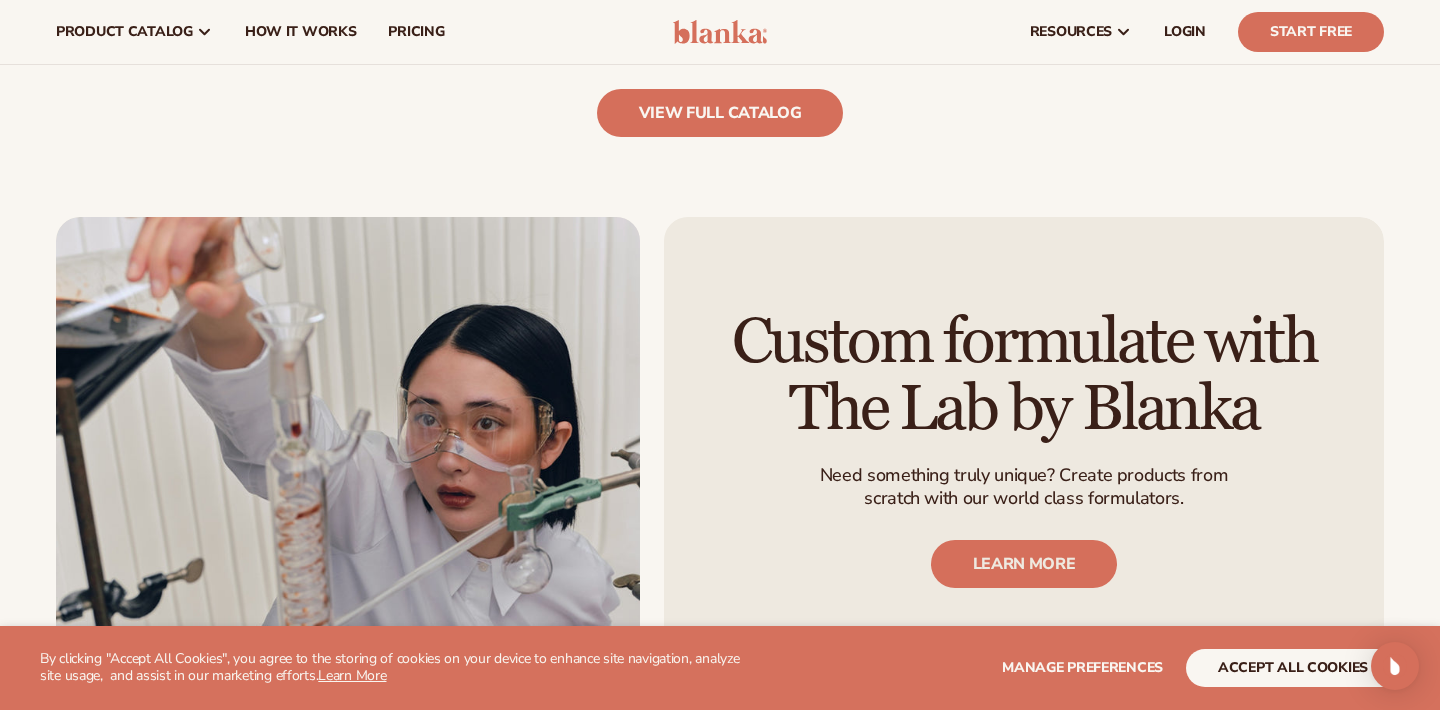 scroll, scrollTop: 2217, scrollLeft: 0, axis: vertical 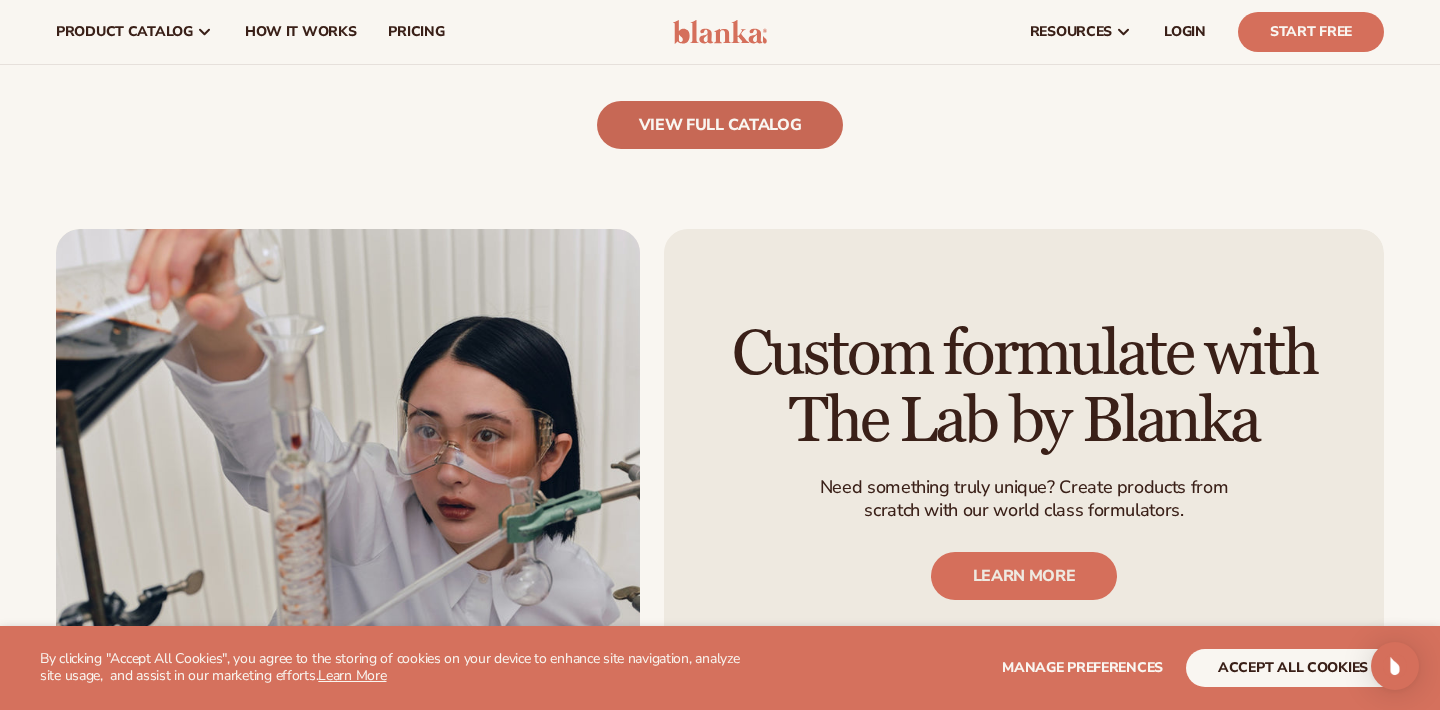 click on "view full catalog" at bounding box center [720, 125] 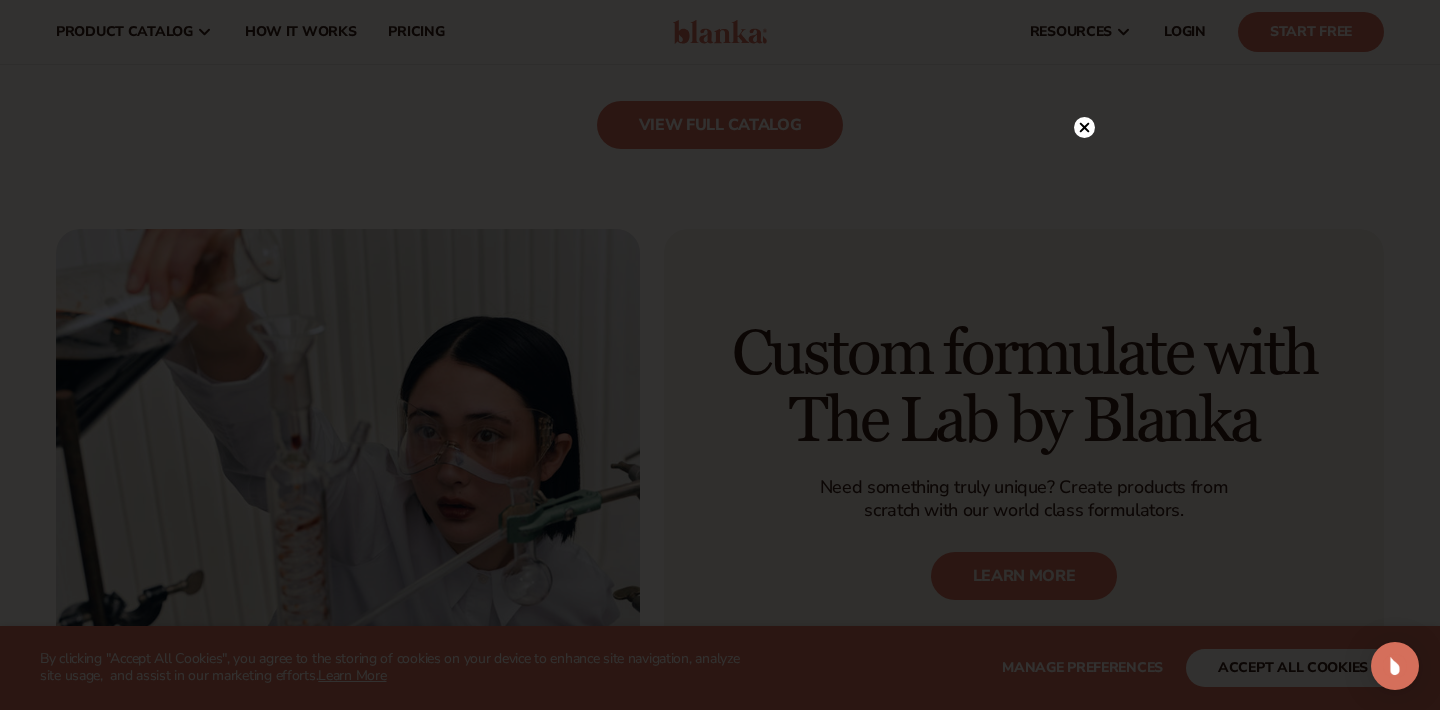 click 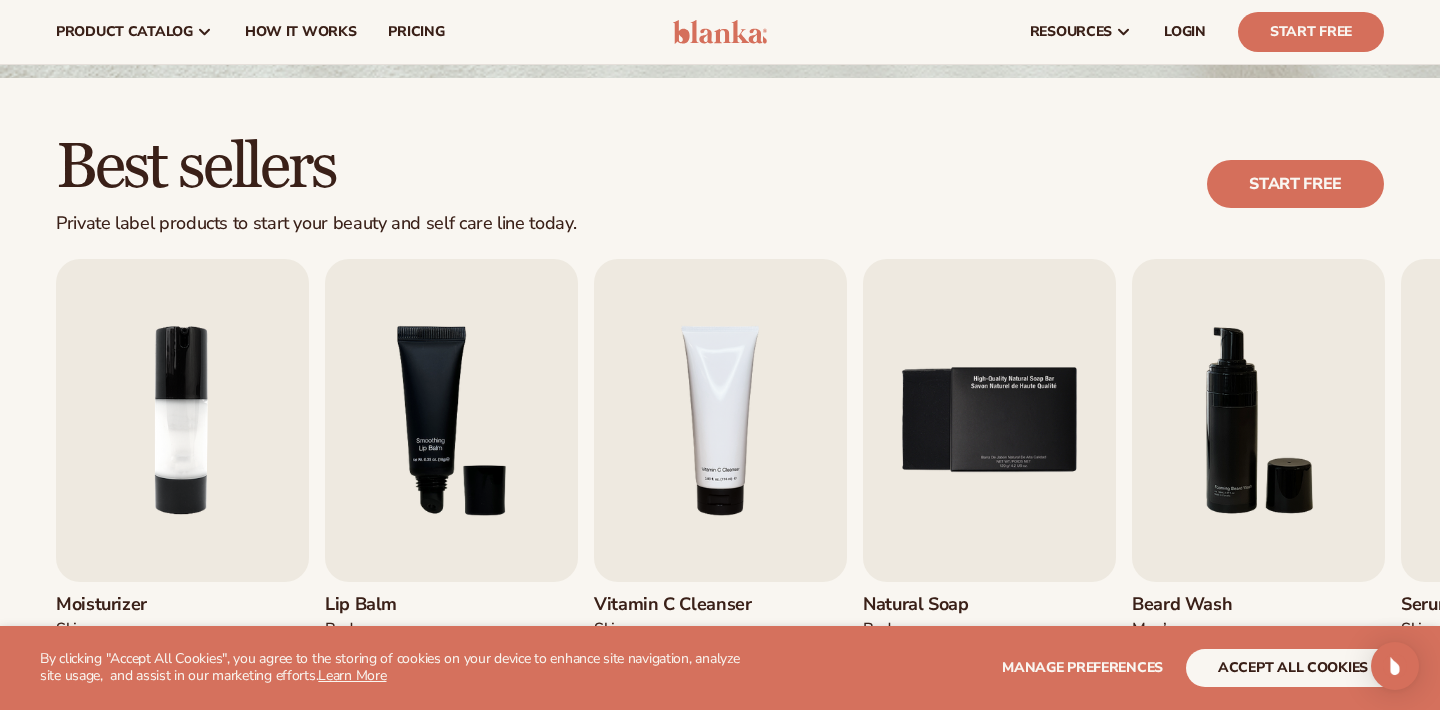 scroll, scrollTop: 0, scrollLeft: 0, axis: both 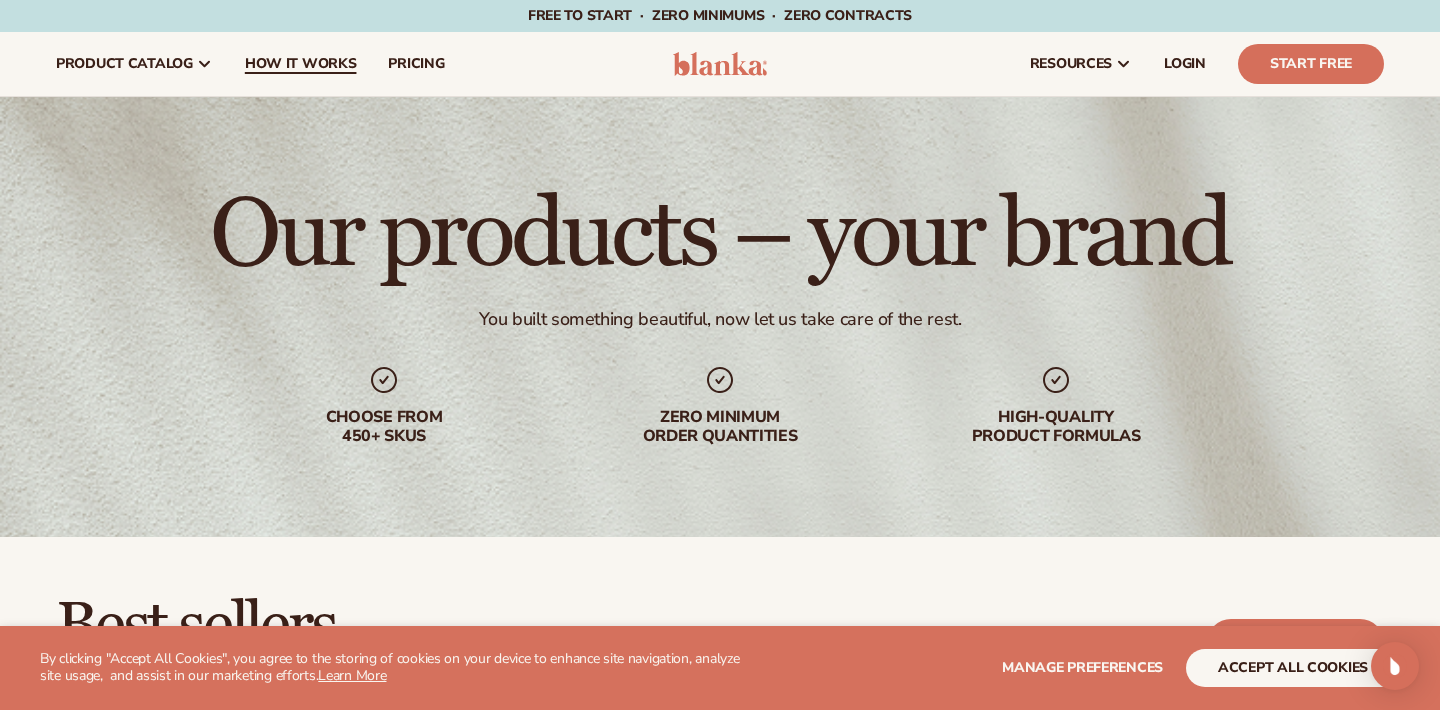 click on "How It Works" at bounding box center (301, 64) 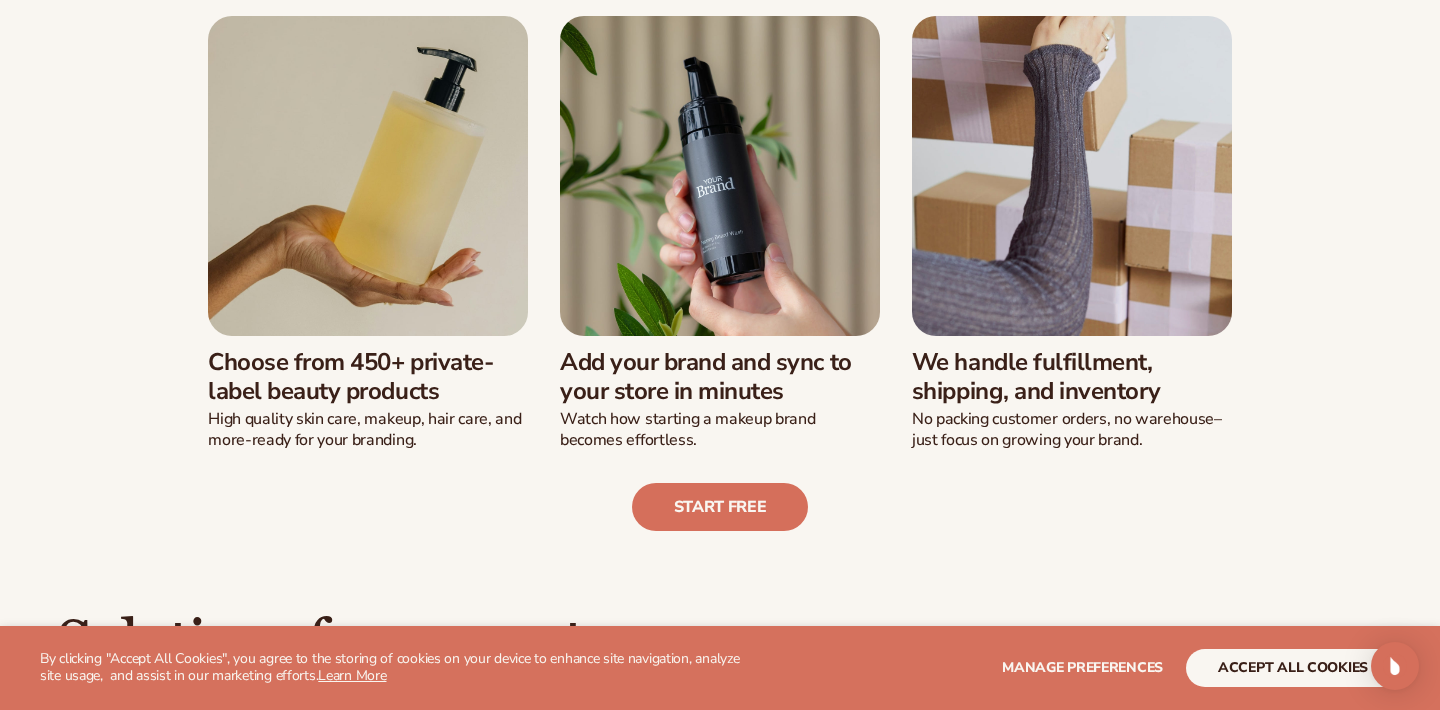 scroll, scrollTop: 552, scrollLeft: 0, axis: vertical 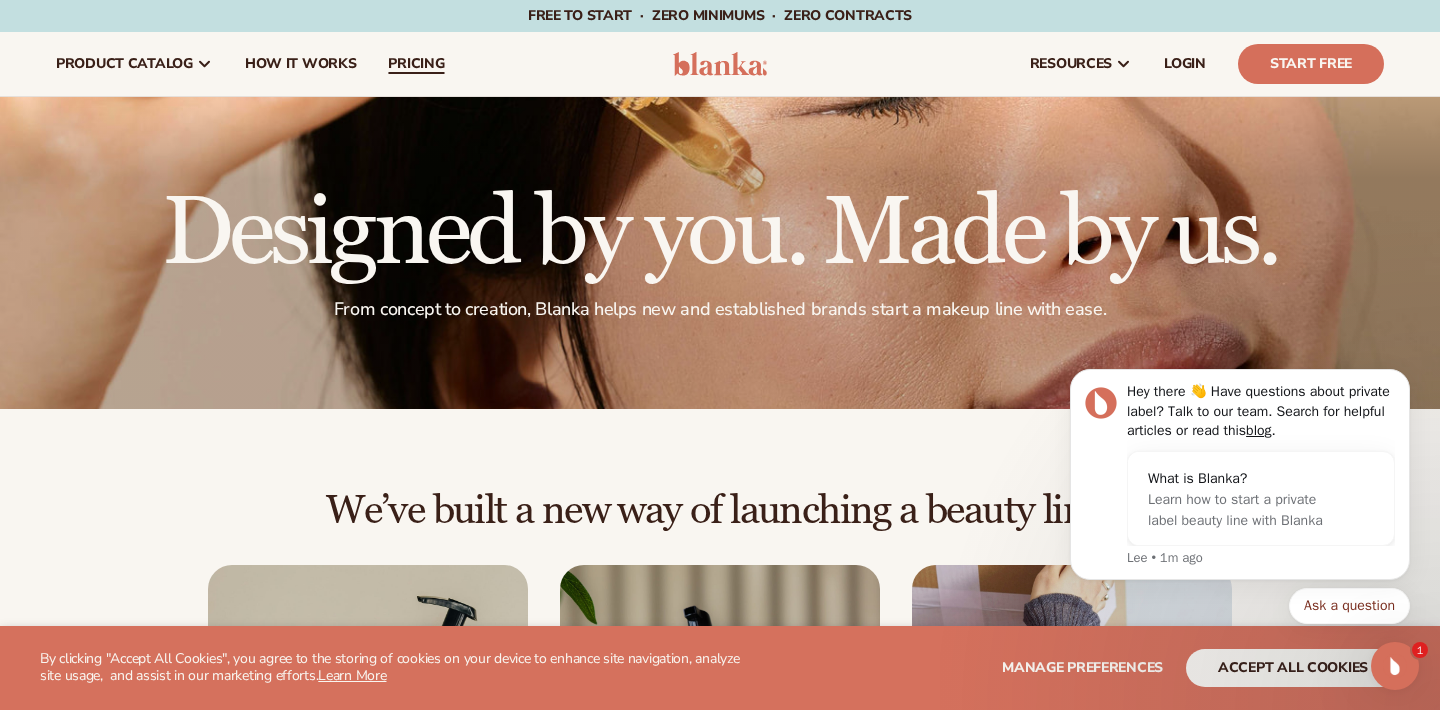 click on "pricing" at bounding box center [416, 64] 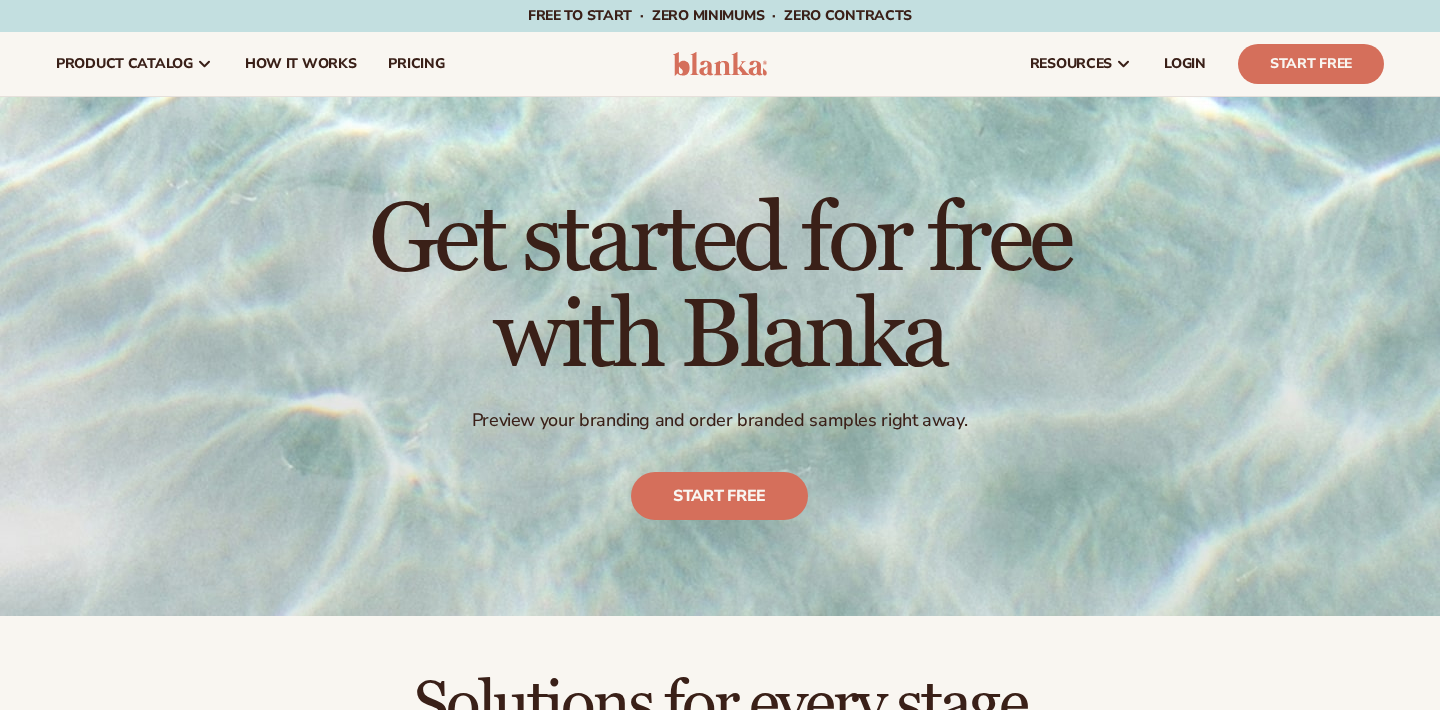 scroll, scrollTop: 0, scrollLeft: 0, axis: both 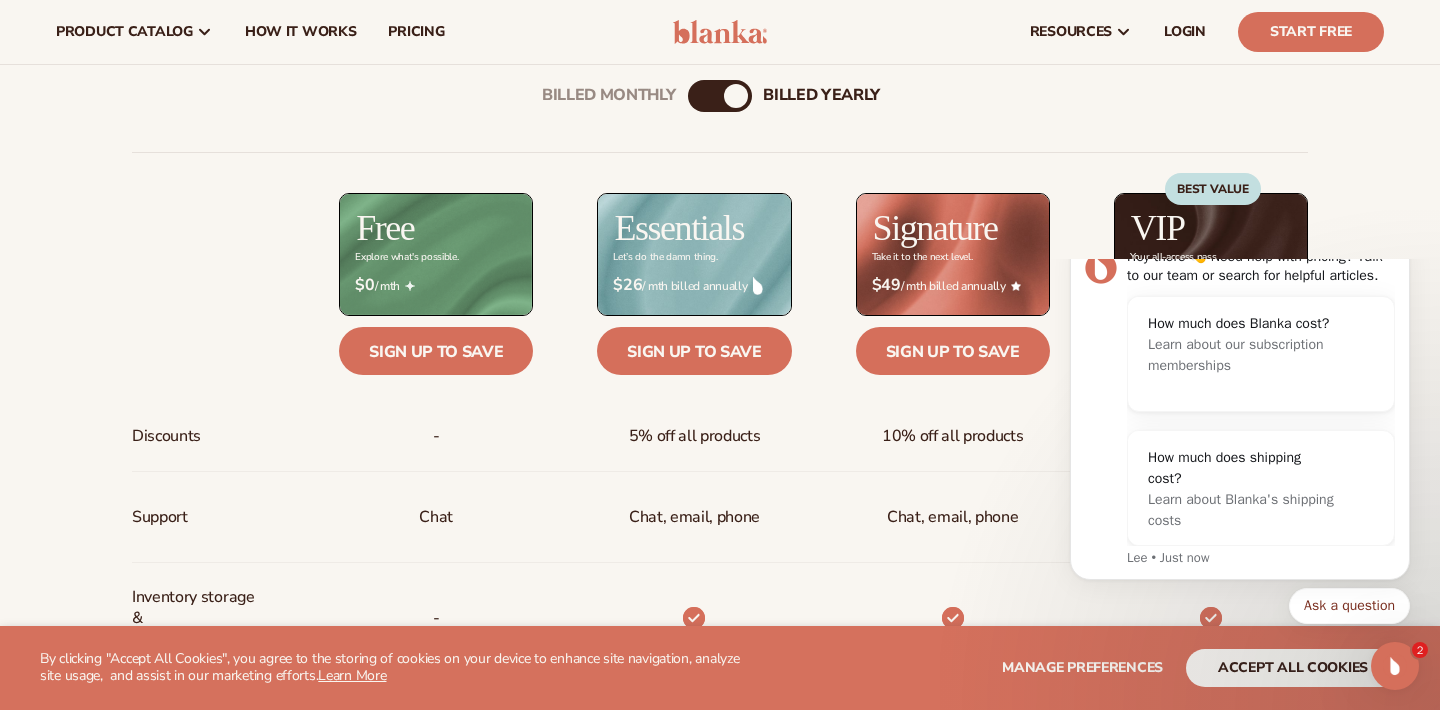 click on "Billed Monthly
billed Yearly" at bounding box center (720, 96) 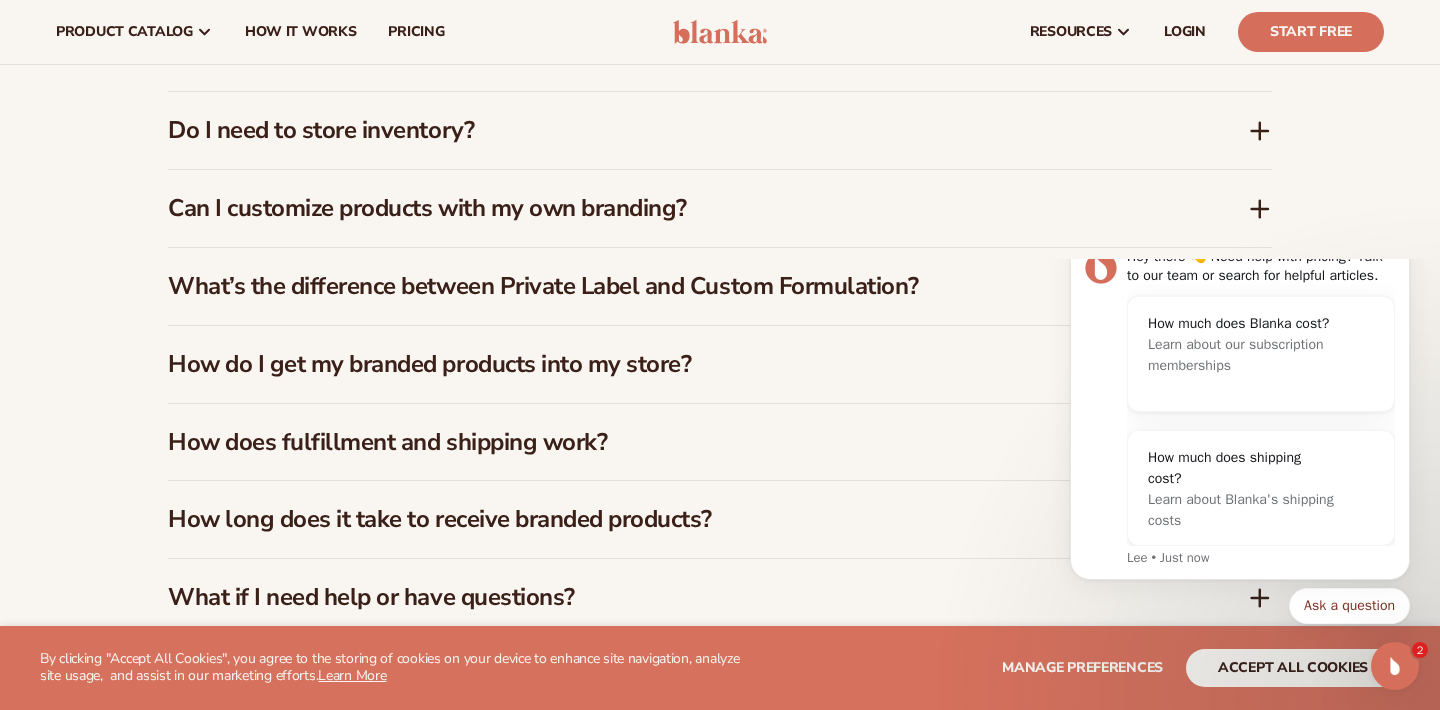 scroll, scrollTop: 2979, scrollLeft: 0, axis: vertical 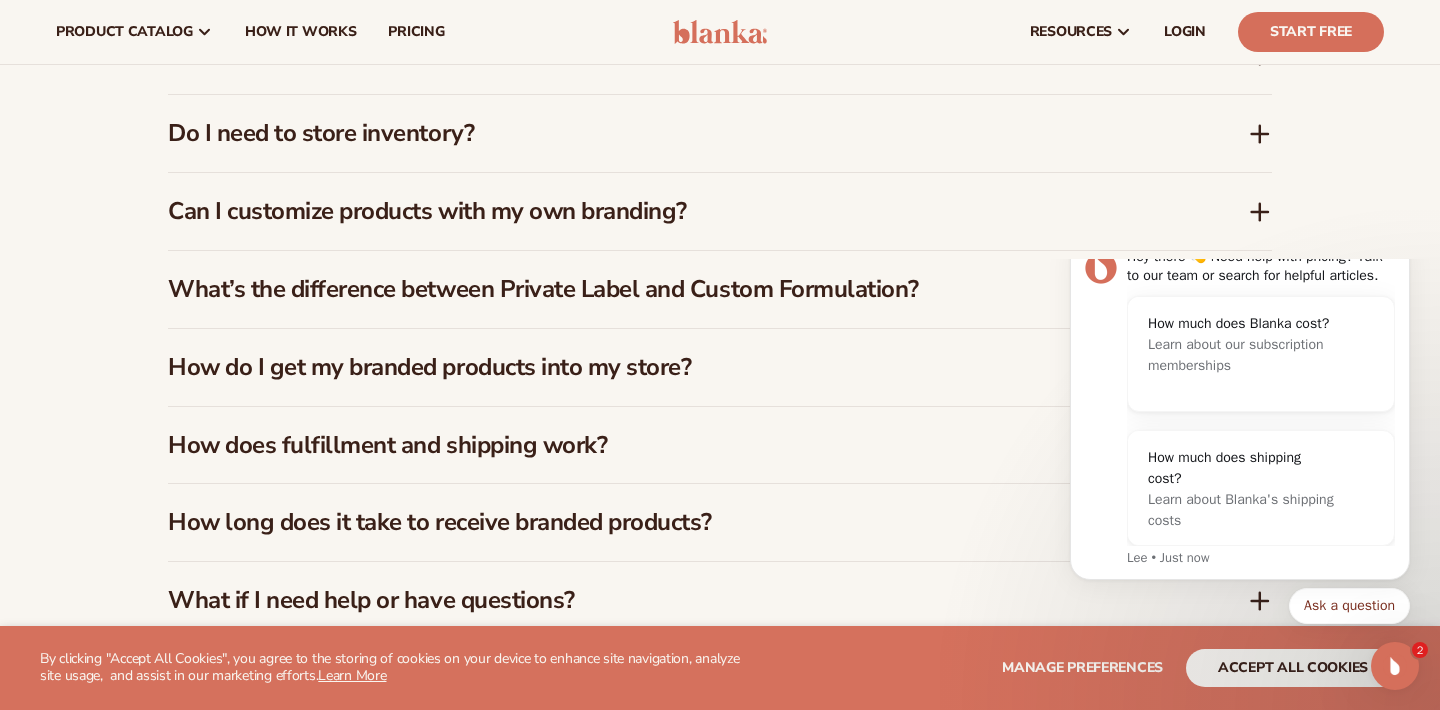 click on "Do I need to store inventory?" at bounding box center (678, 133) 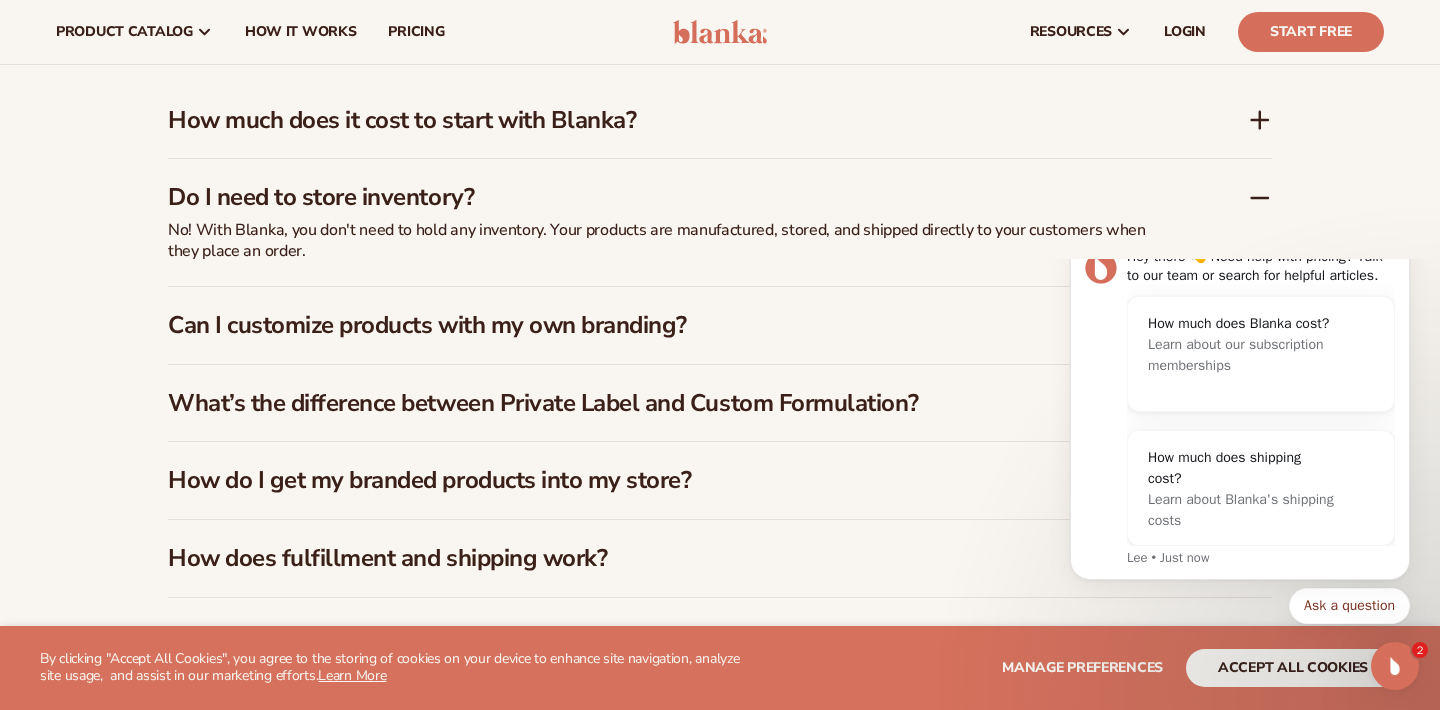 scroll, scrollTop: 2913, scrollLeft: 0, axis: vertical 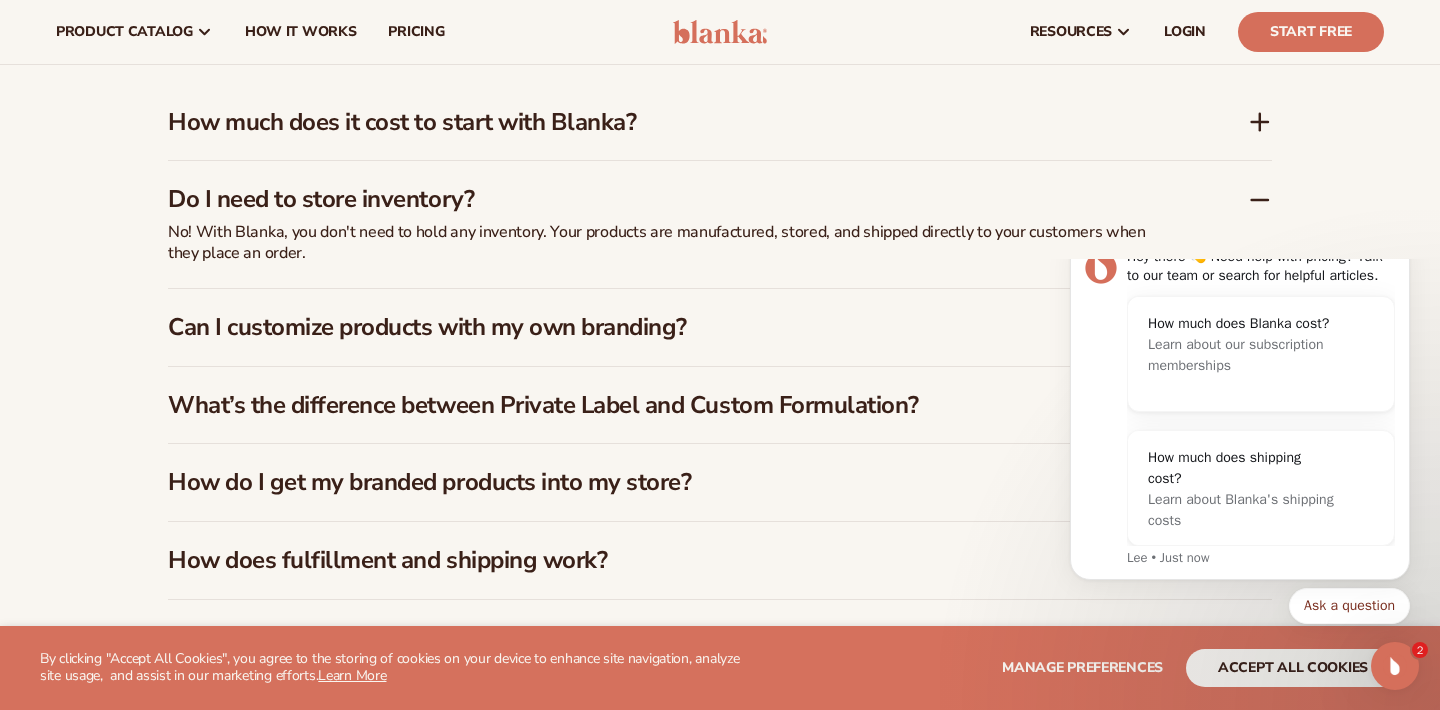 click on "How much does it cost to start with Blanka?" at bounding box center [678, 122] 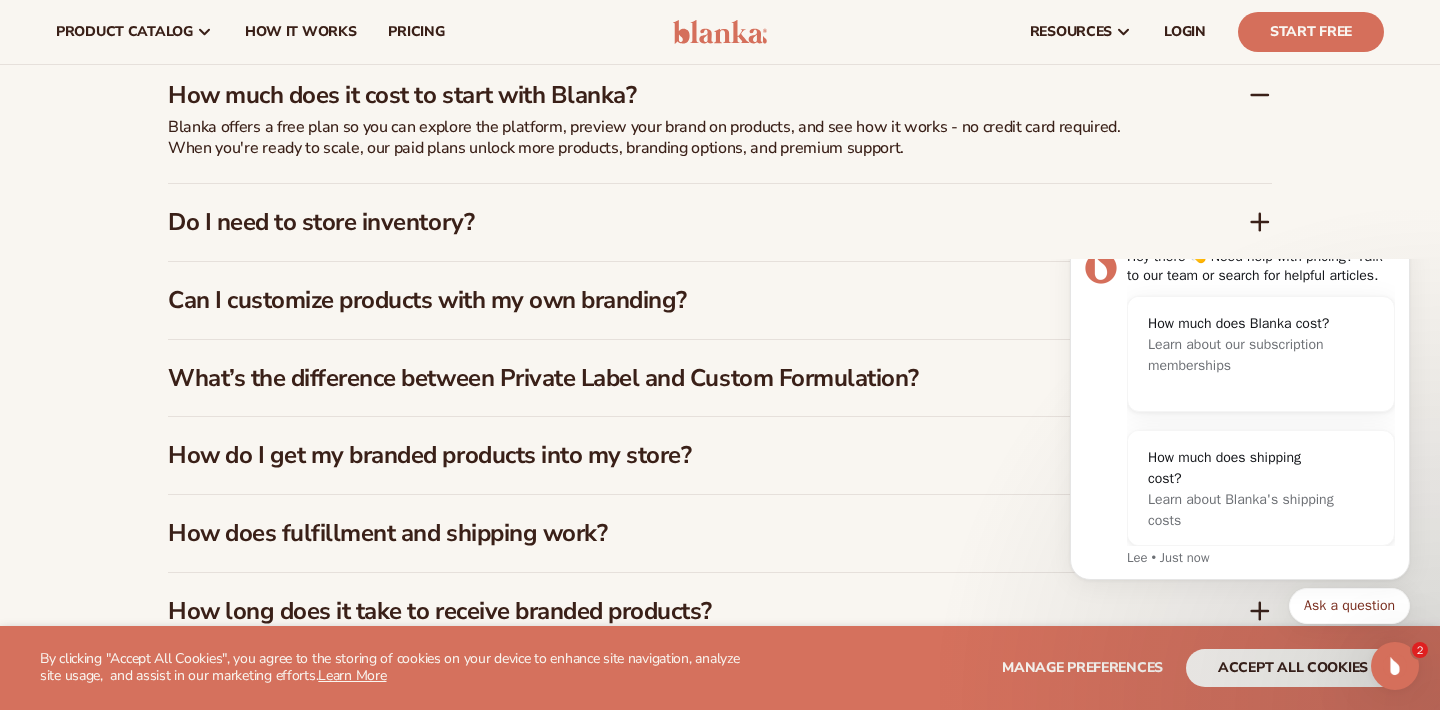 scroll, scrollTop: 2980, scrollLeft: 0, axis: vertical 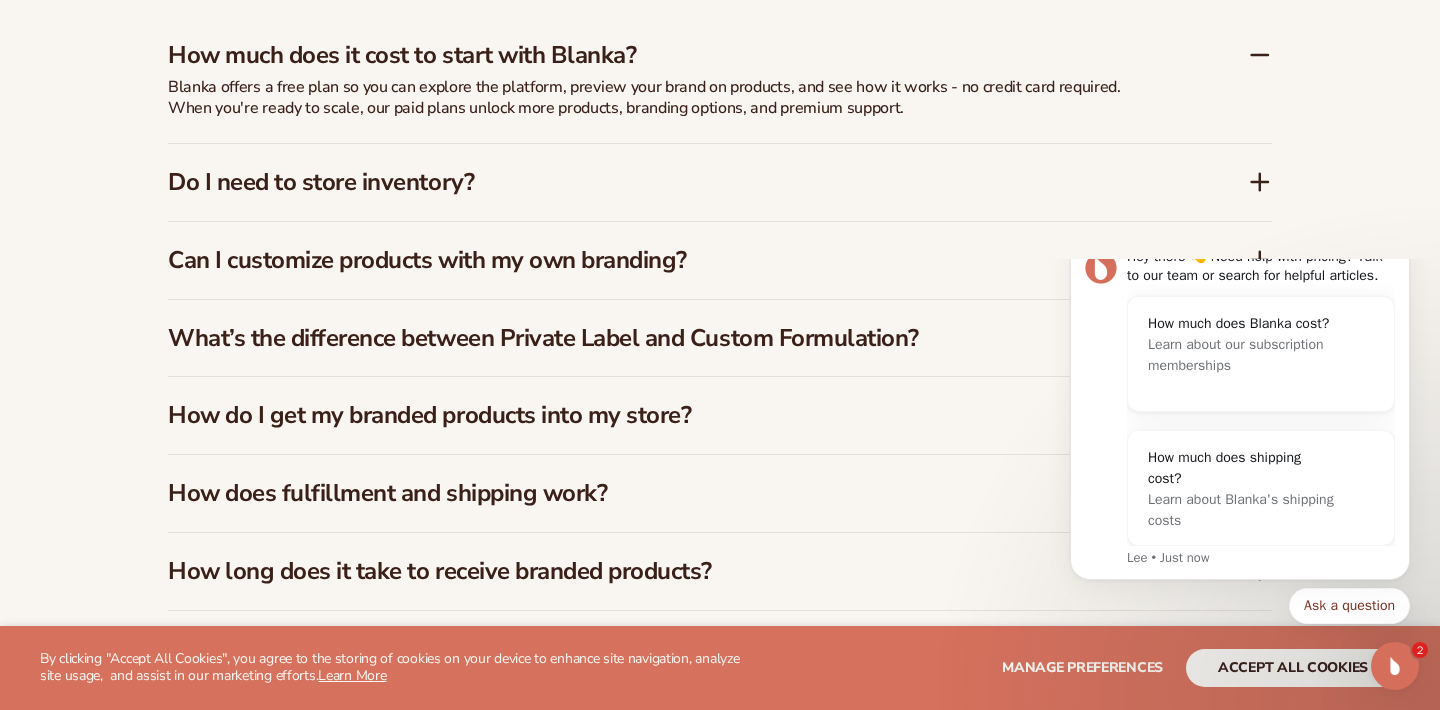 click on "Can I customize products with my own branding?" at bounding box center (678, 260) 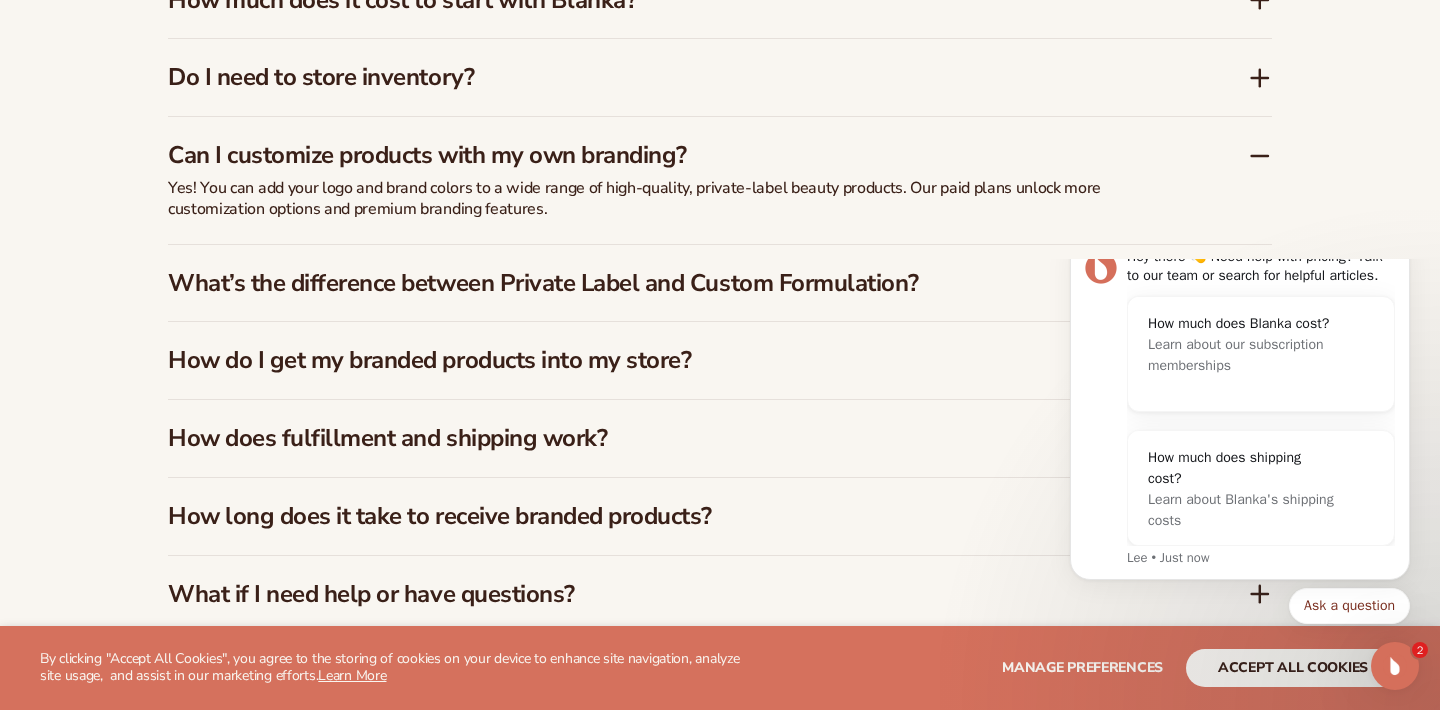 scroll, scrollTop: 3042, scrollLeft: 0, axis: vertical 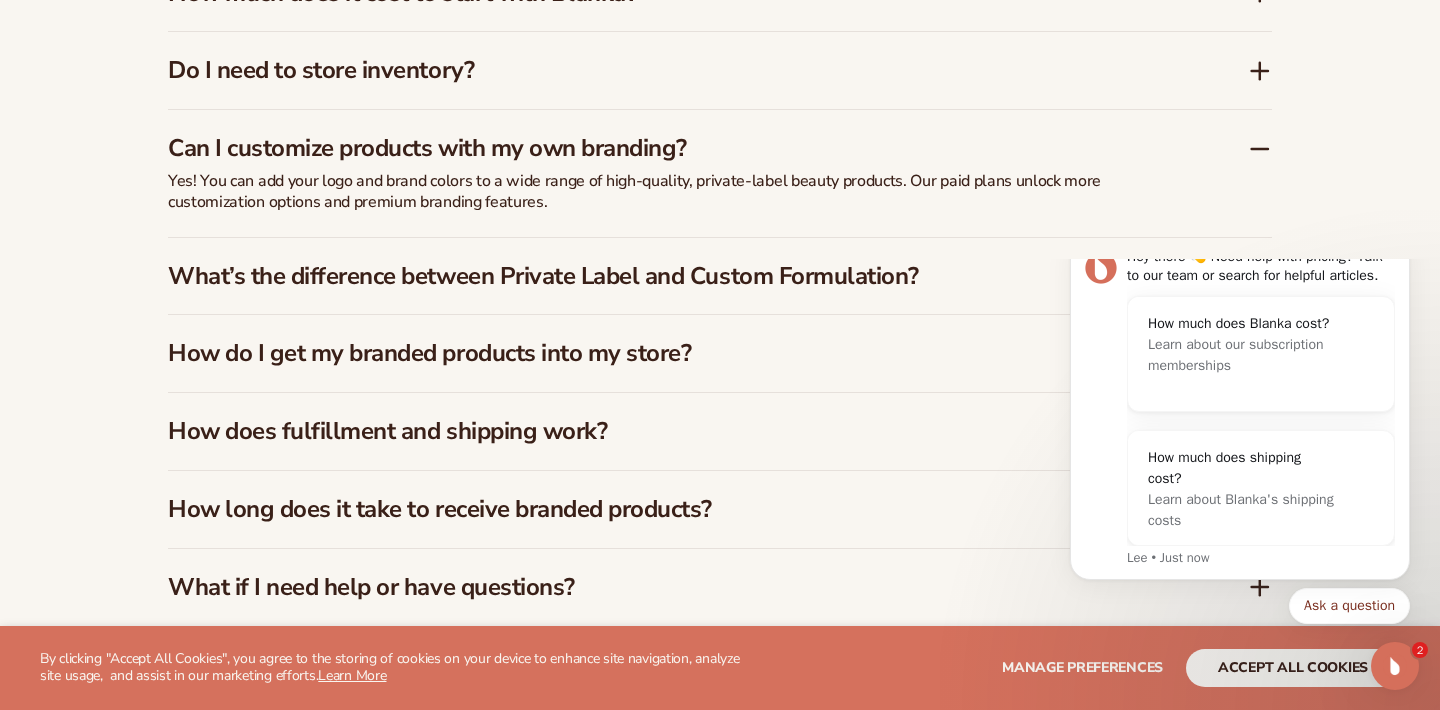 click on "What’s the difference between Private Label and Custom Formulation?" at bounding box center [678, 276] 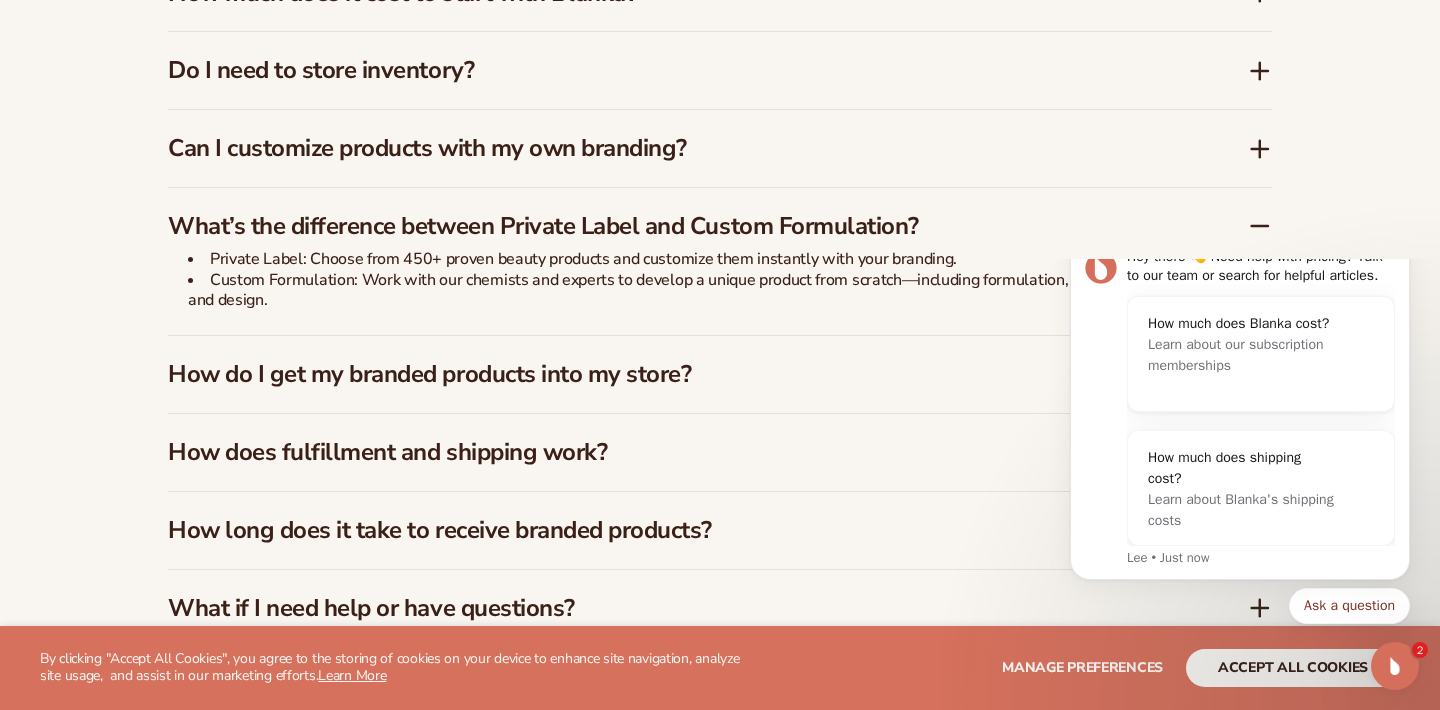 click on "How do I get my branded products into my store?" at bounding box center (678, 374) 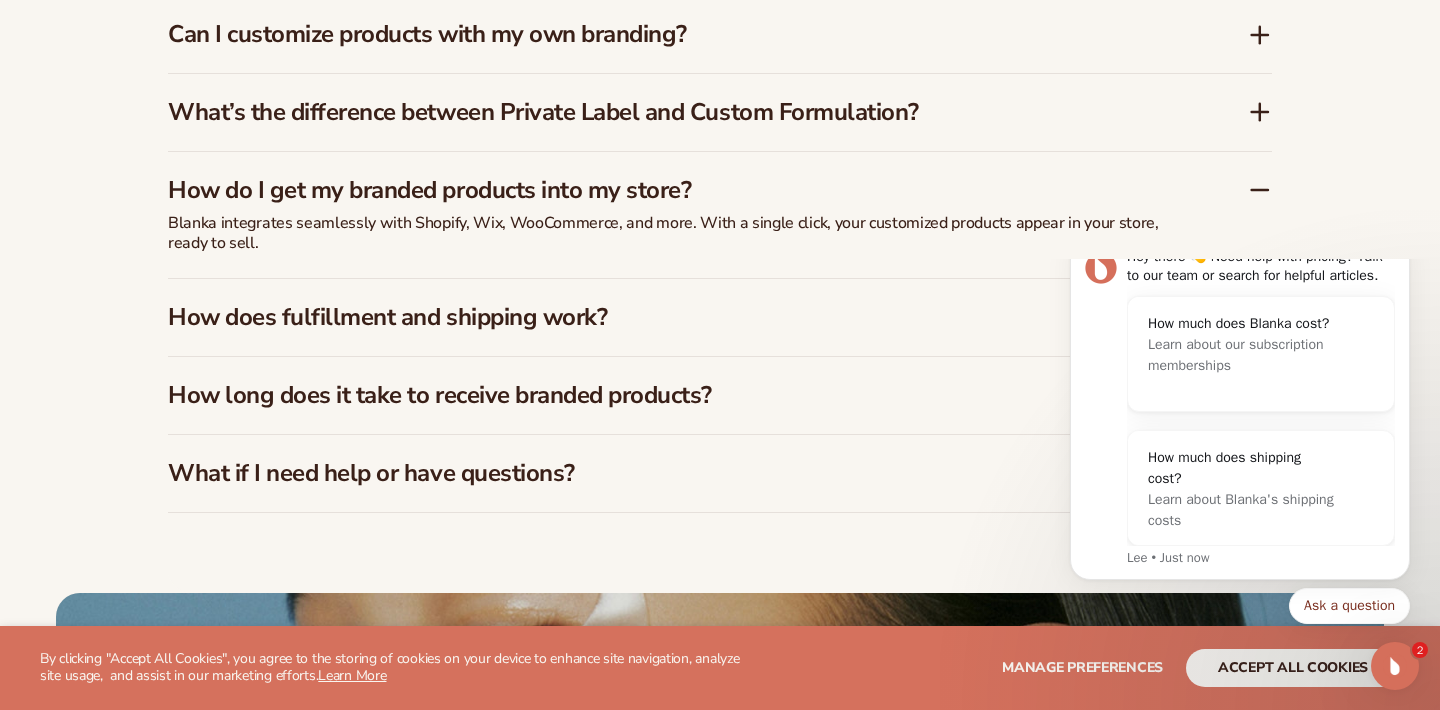 scroll, scrollTop: 3157, scrollLeft: 0, axis: vertical 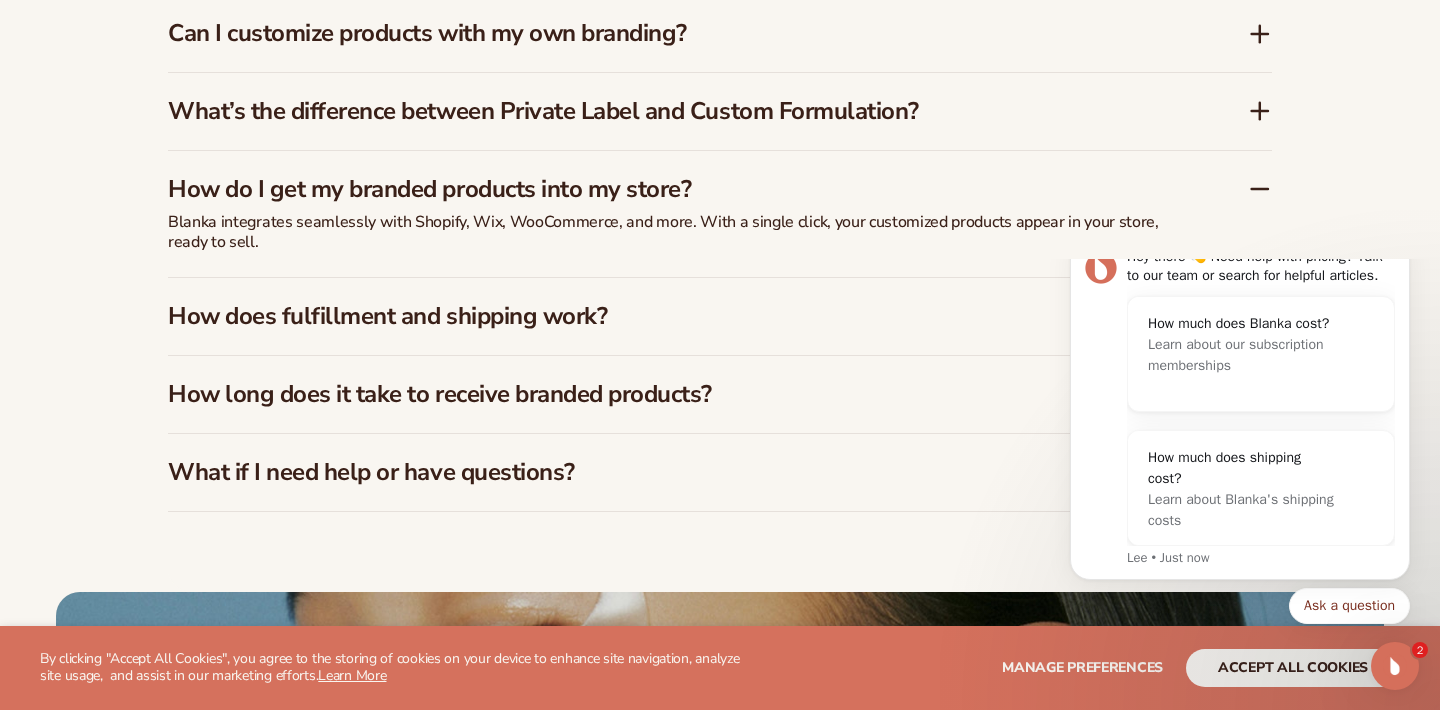 click on "How does fulfillment and shipping work?" at bounding box center (678, 316) 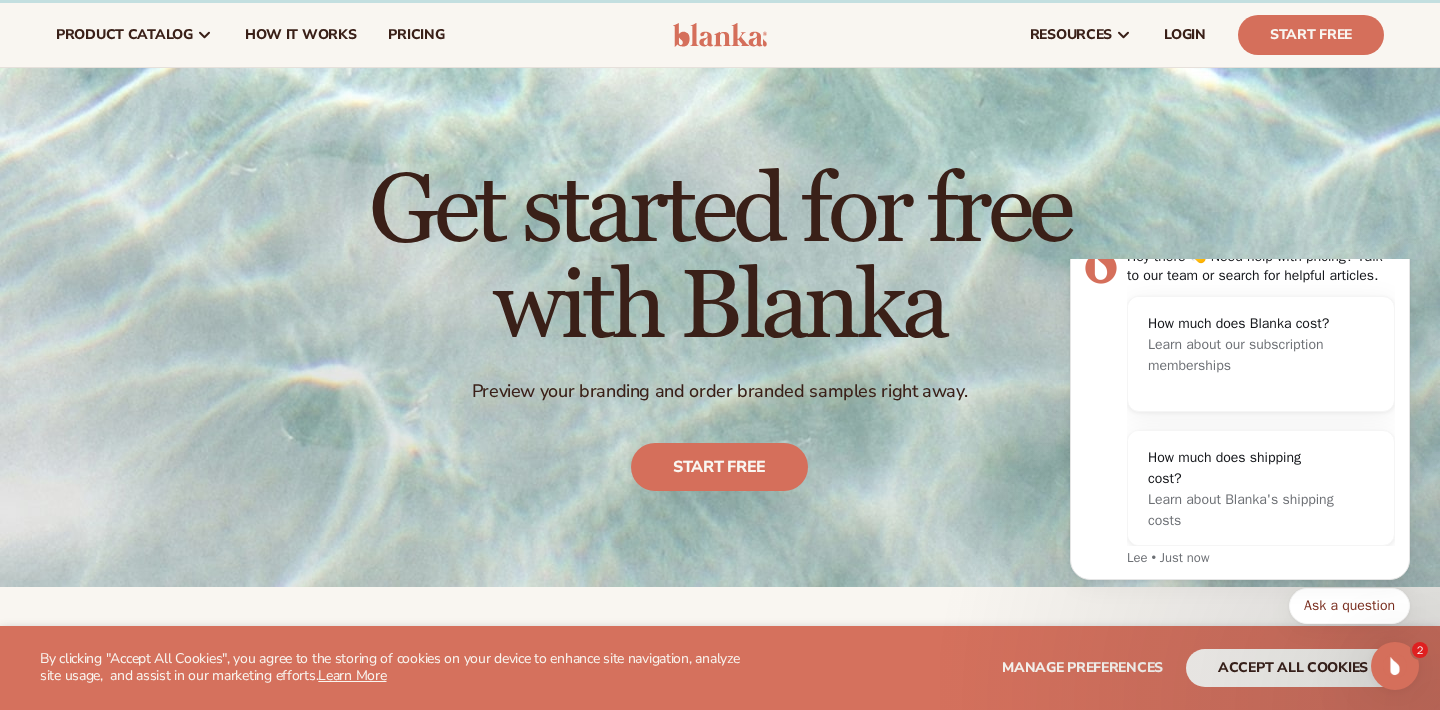 scroll, scrollTop: 0, scrollLeft: 0, axis: both 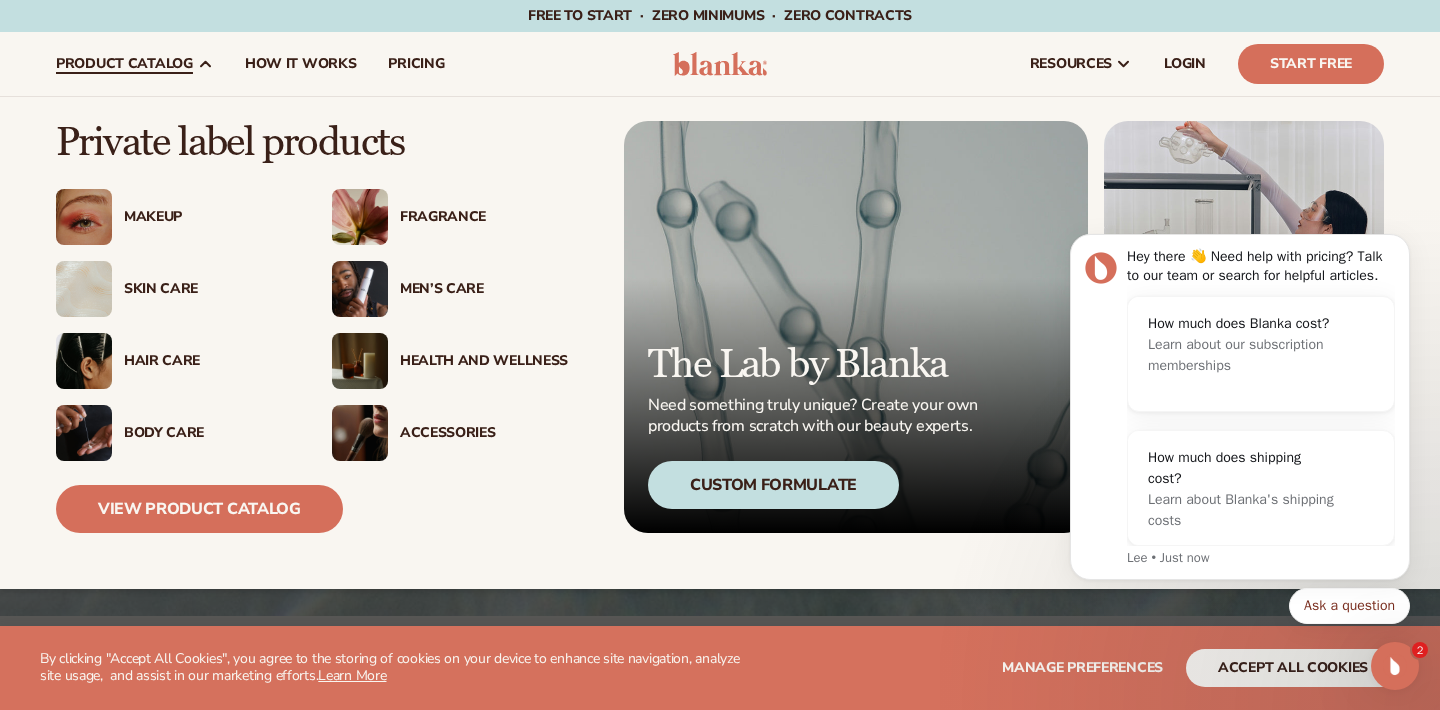 click on "Body Care" at bounding box center (208, 433) 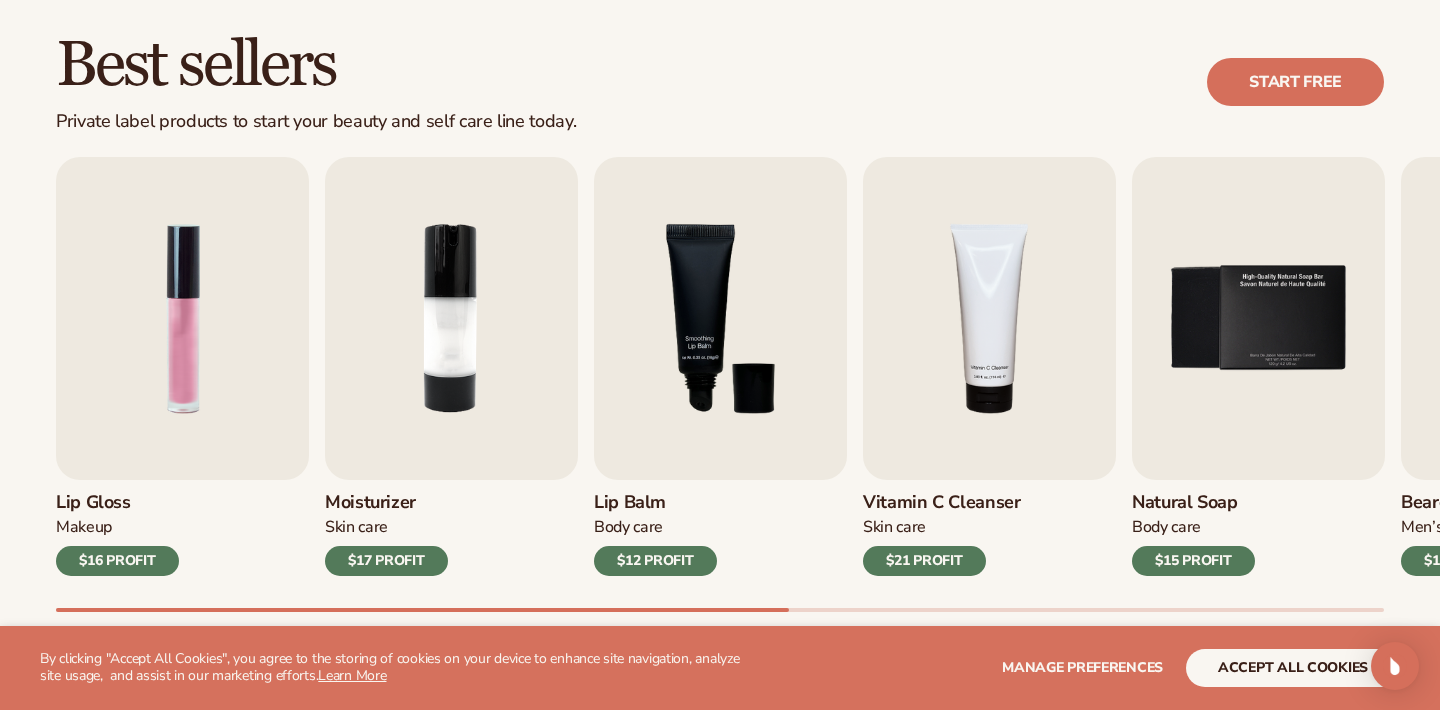 scroll, scrollTop: 725, scrollLeft: 0, axis: vertical 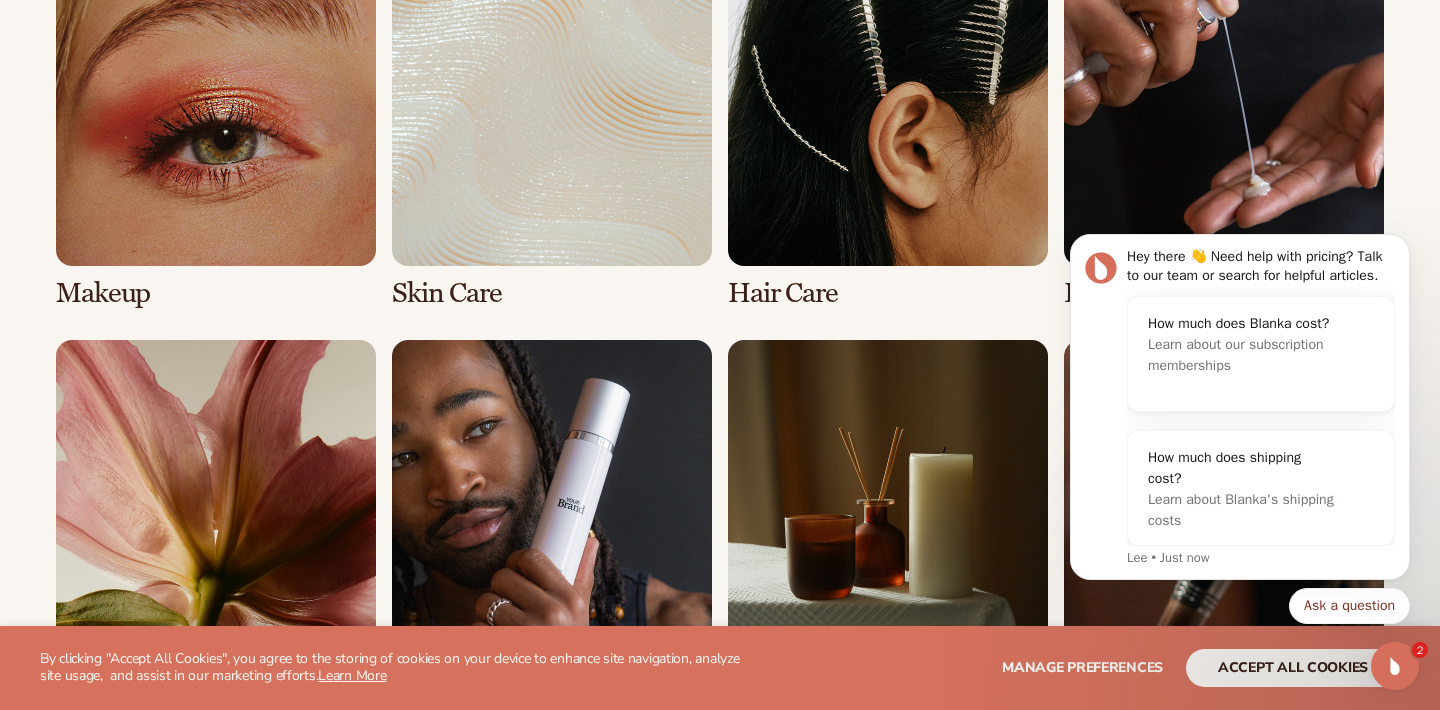 click at bounding box center [552, 127] 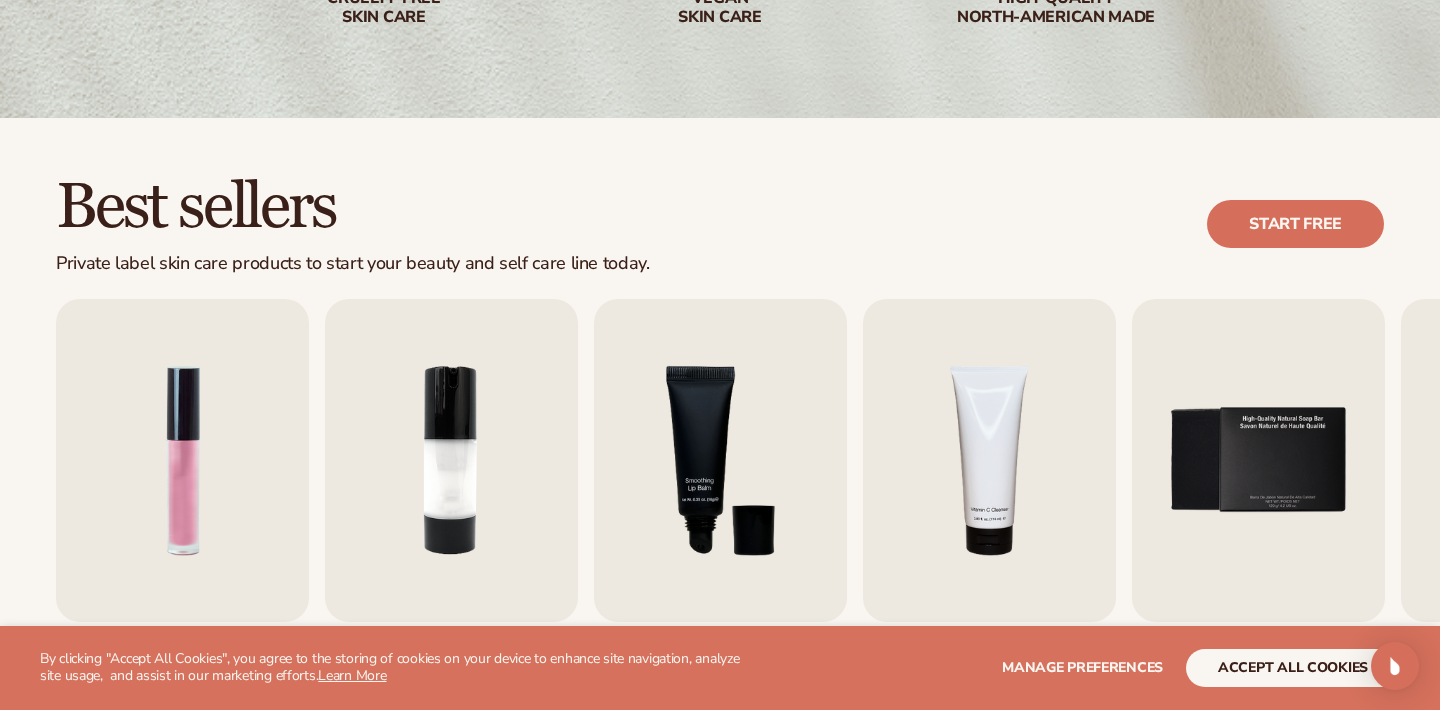 scroll, scrollTop: 613, scrollLeft: 0, axis: vertical 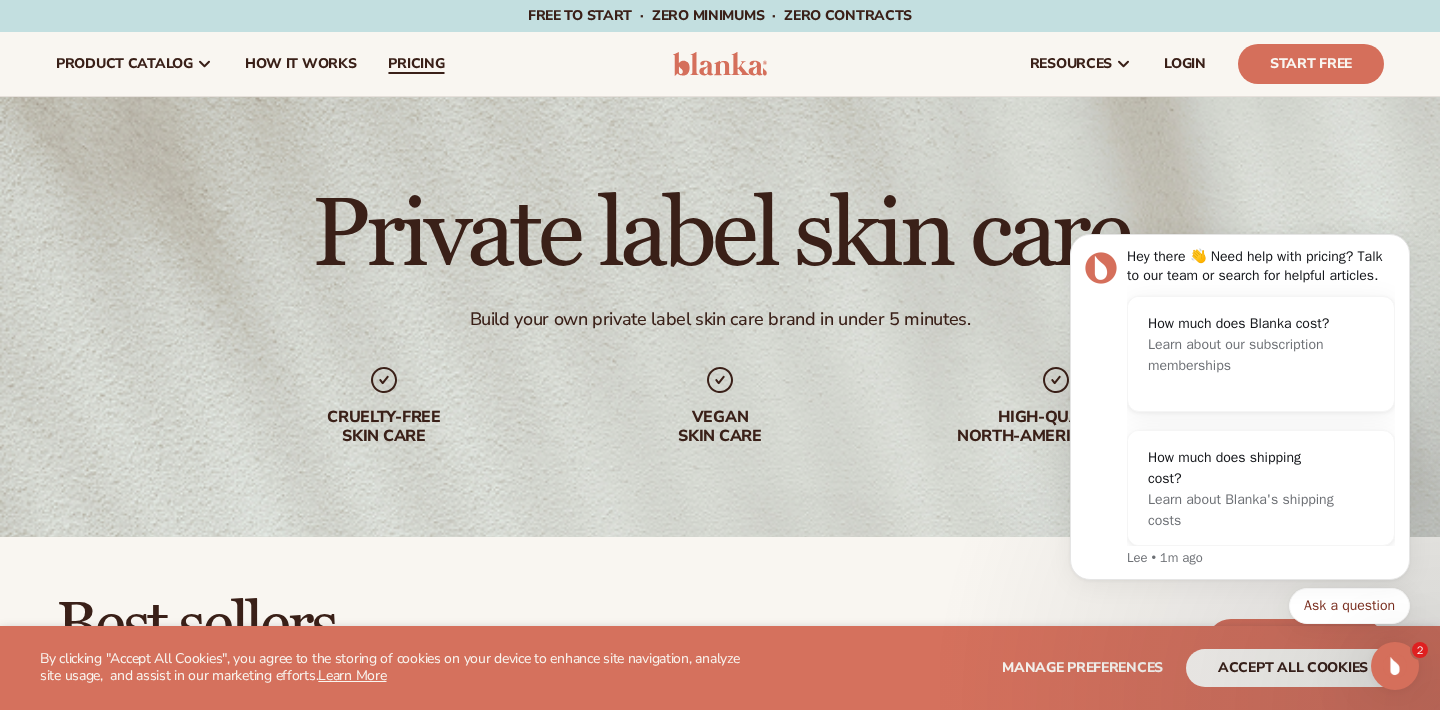 click on "pricing" at bounding box center [416, 64] 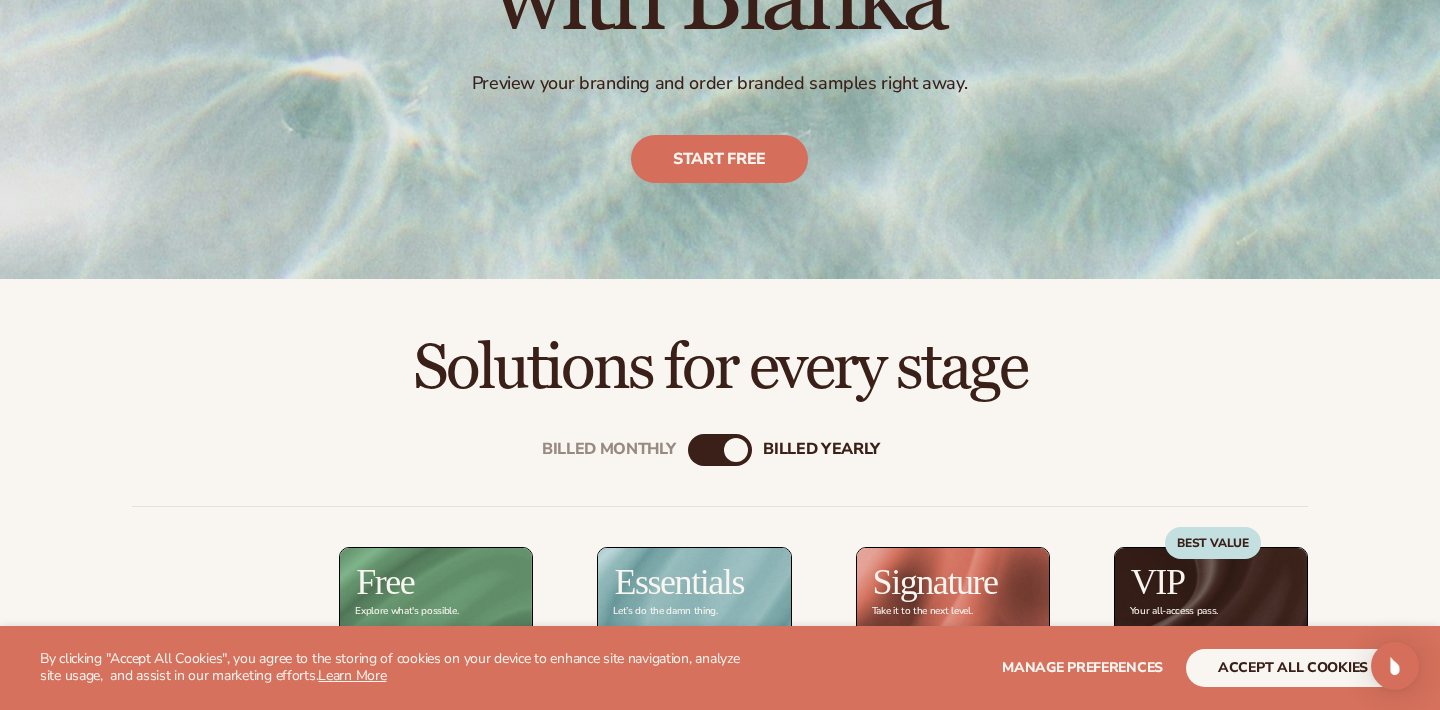 scroll, scrollTop: 589, scrollLeft: 0, axis: vertical 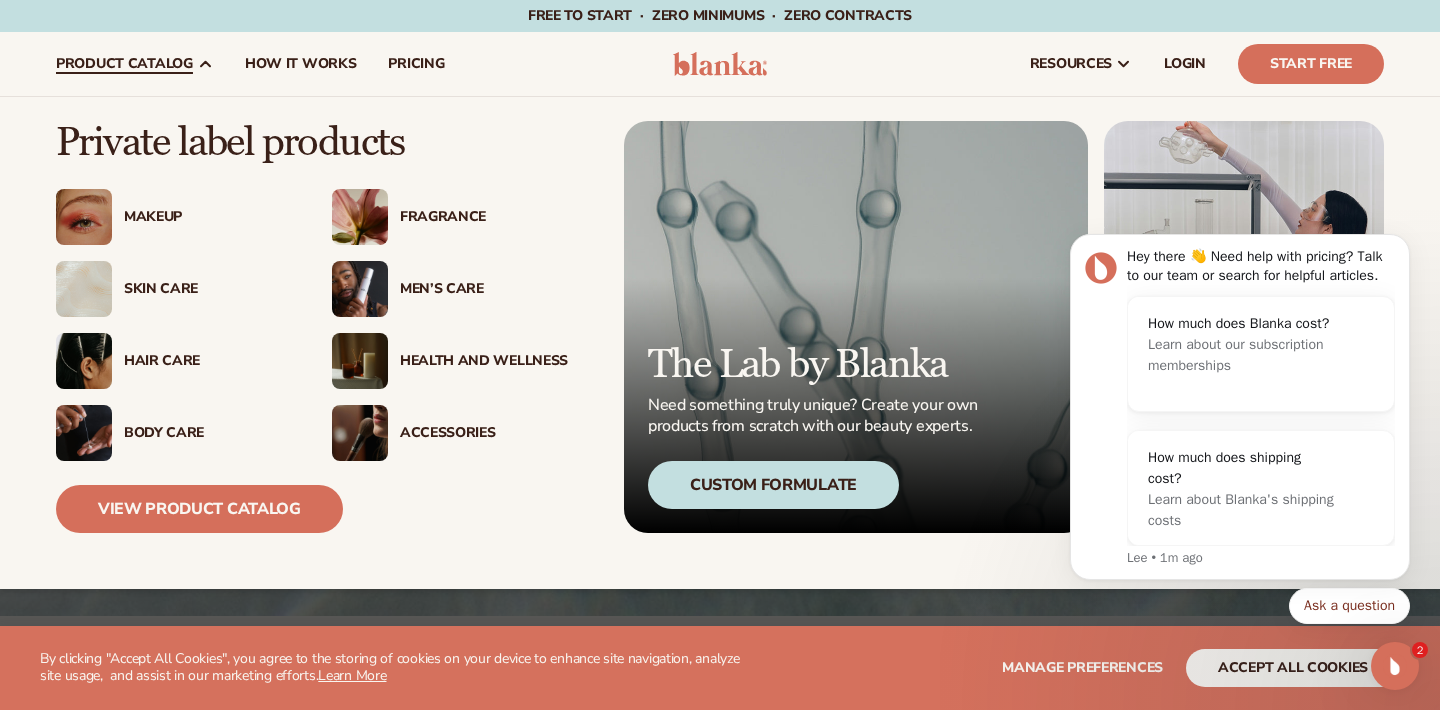 click on "Body Care" at bounding box center (208, 433) 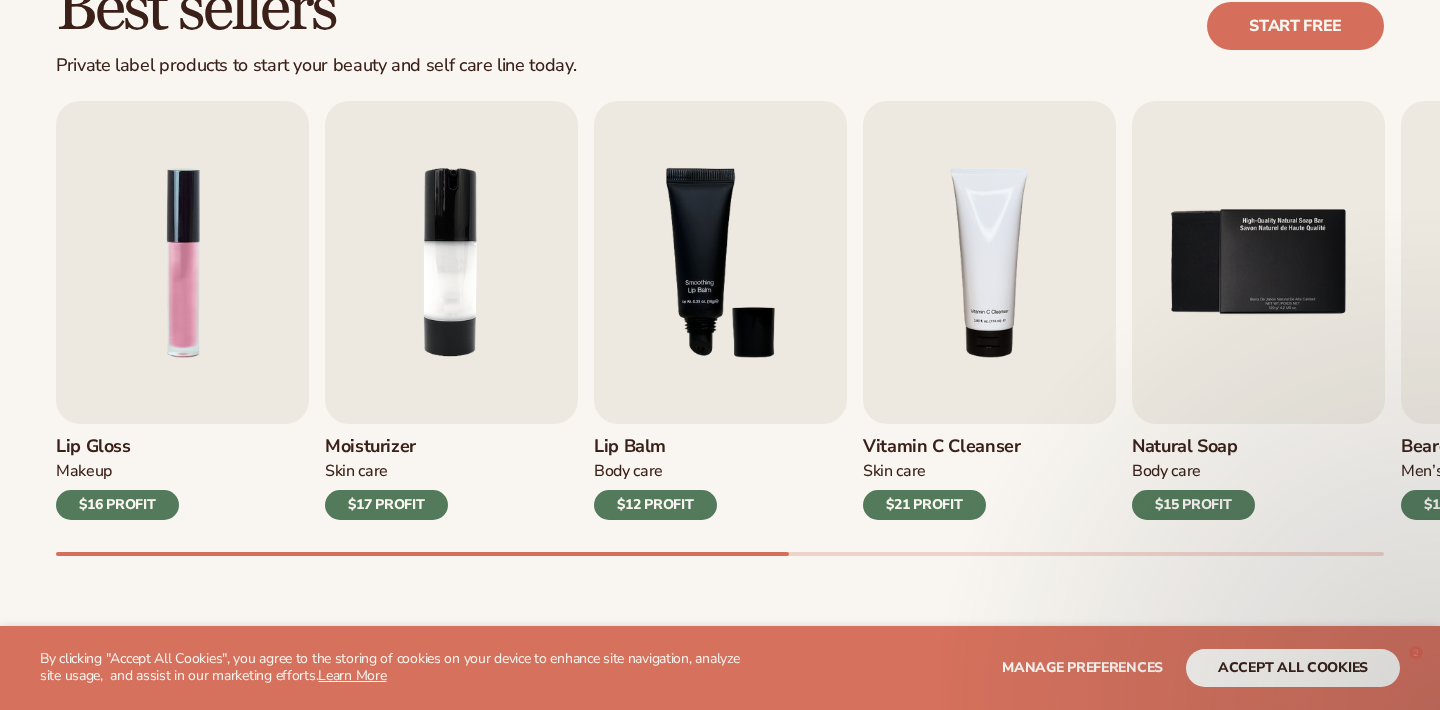 scroll, scrollTop: 724, scrollLeft: 0, axis: vertical 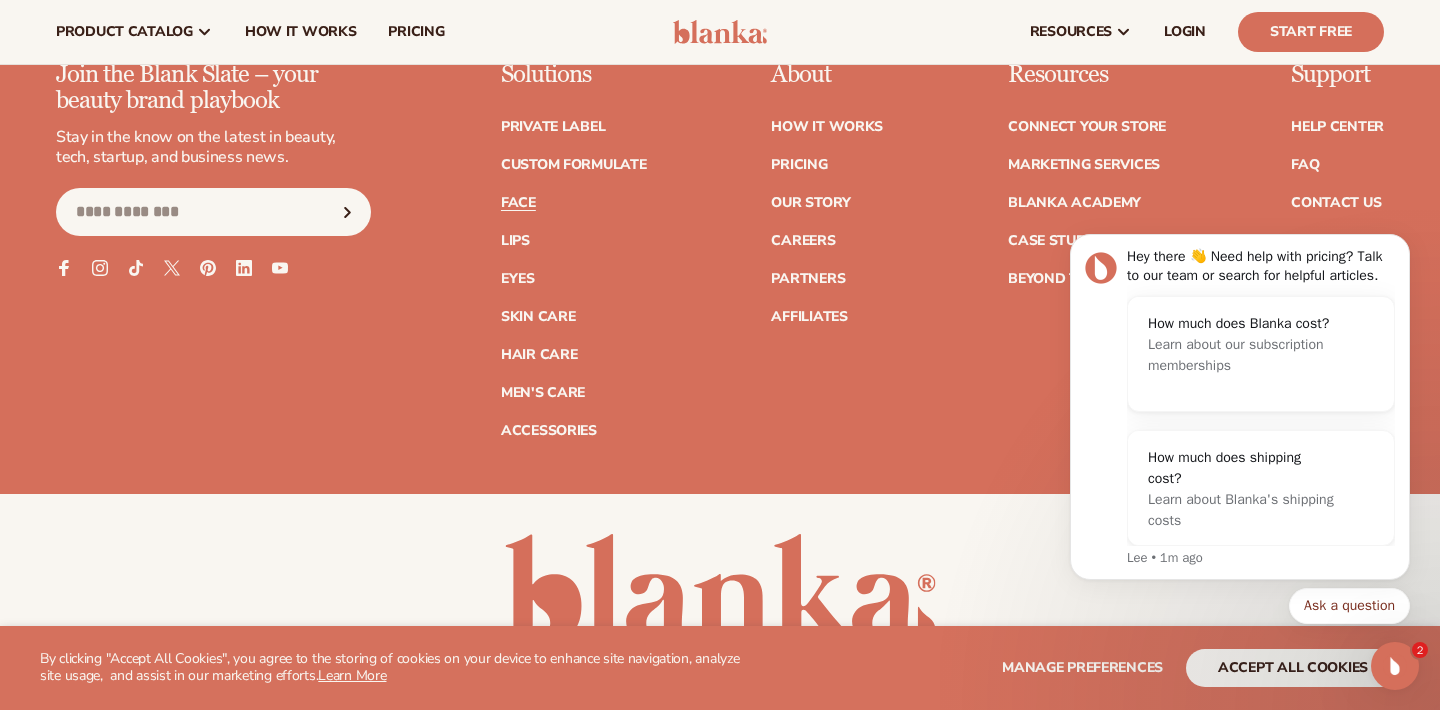 click on "Face" at bounding box center (518, 203) 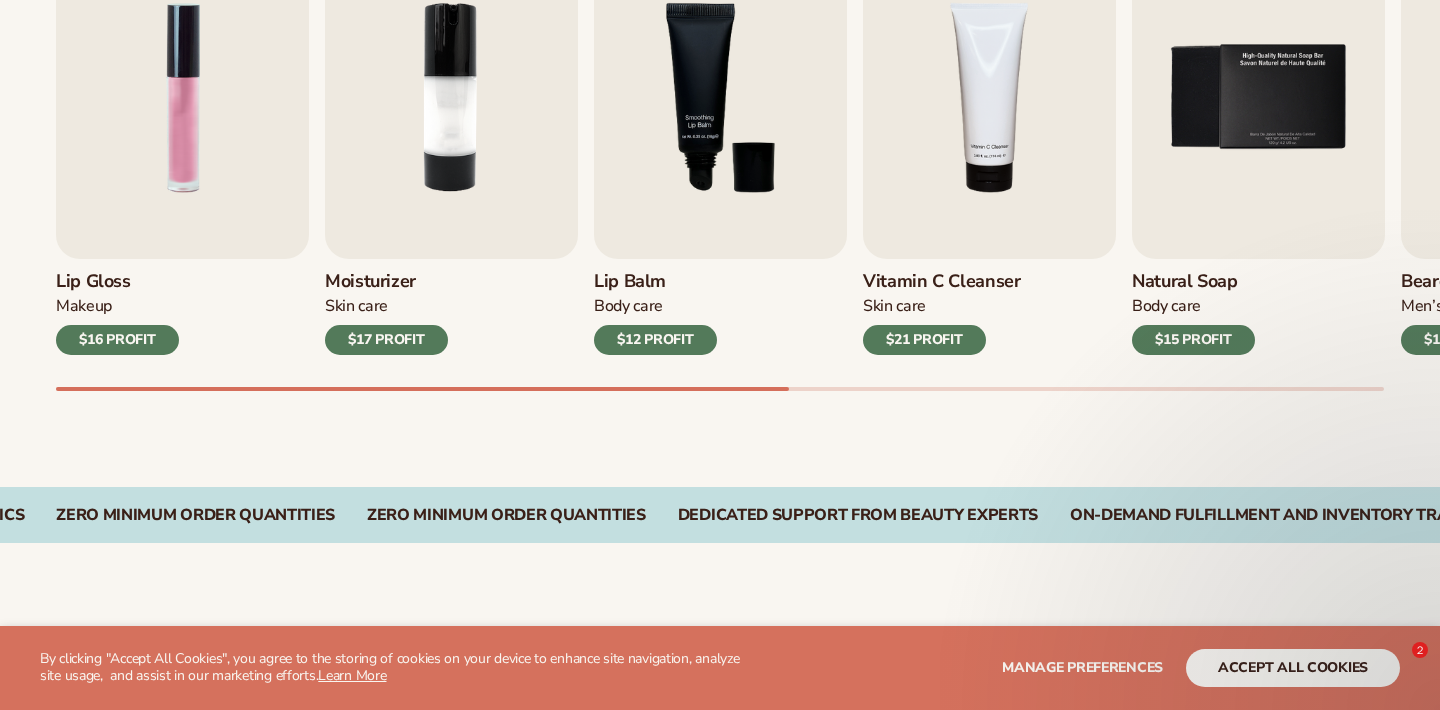 scroll, scrollTop: 834, scrollLeft: 0, axis: vertical 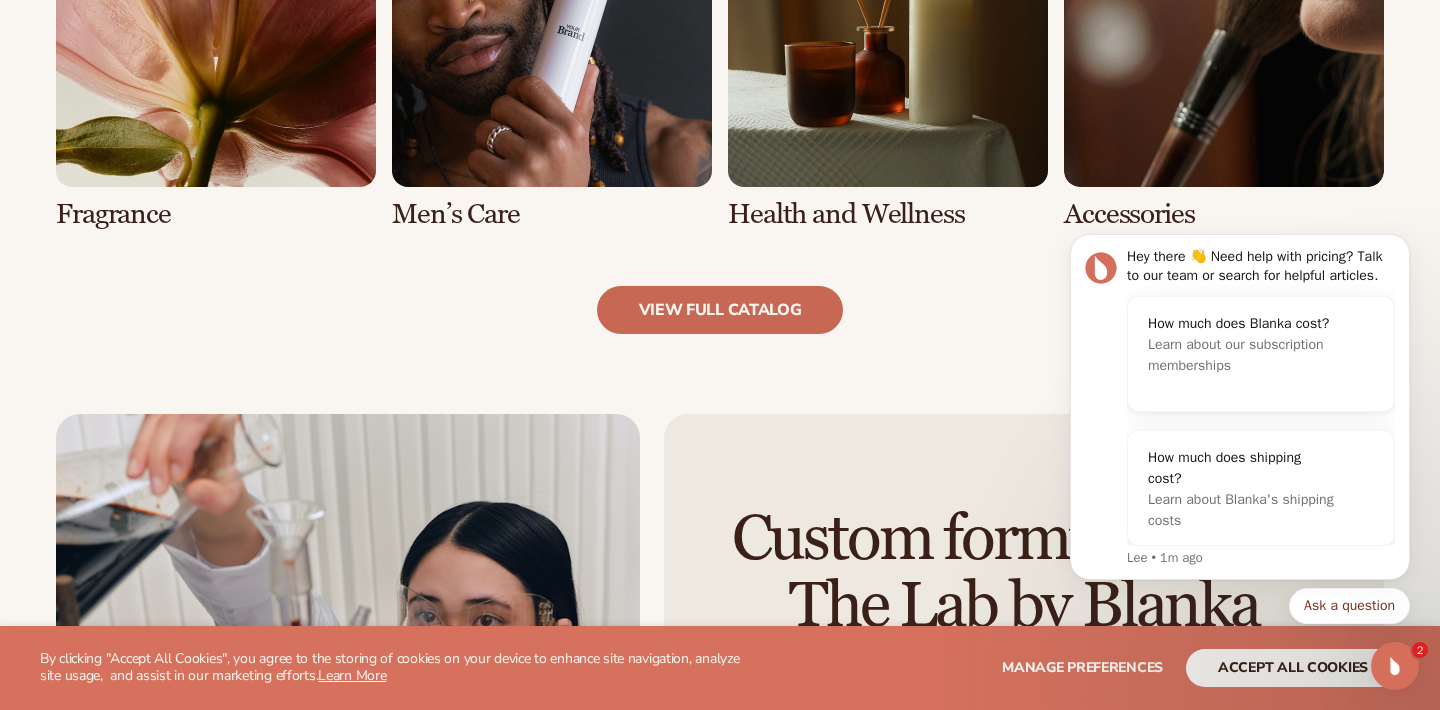 click on "view full catalog" at bounding box center [720, 310] 